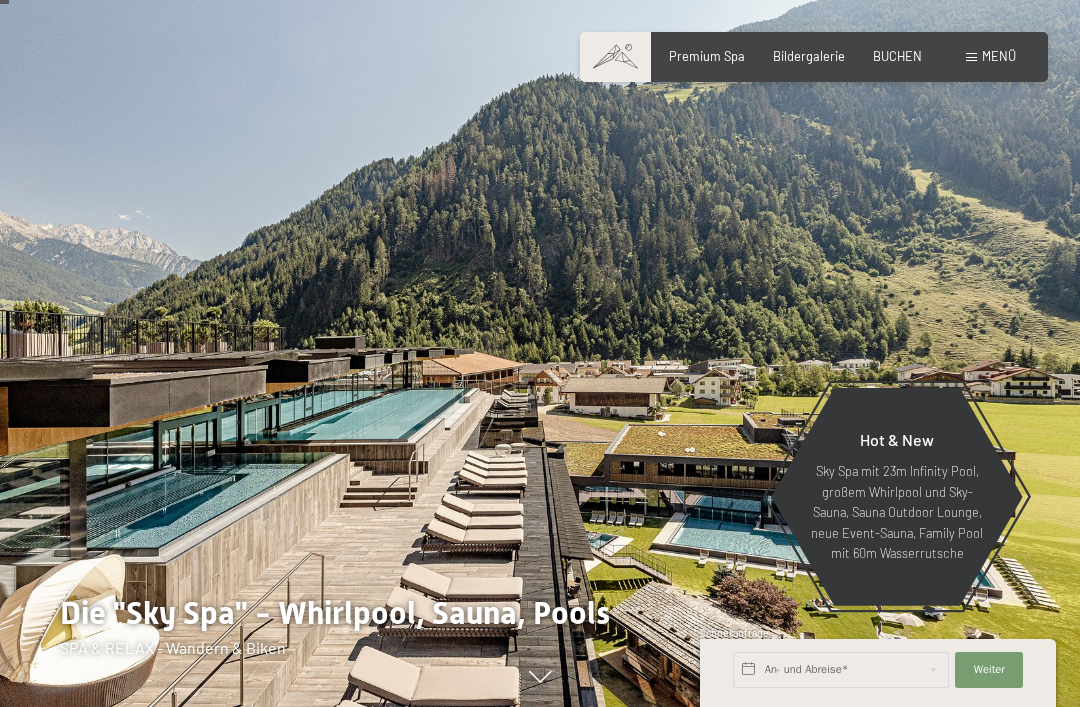 scroll, scrollTop: 58, scrollLeft: 0, axis: vertical 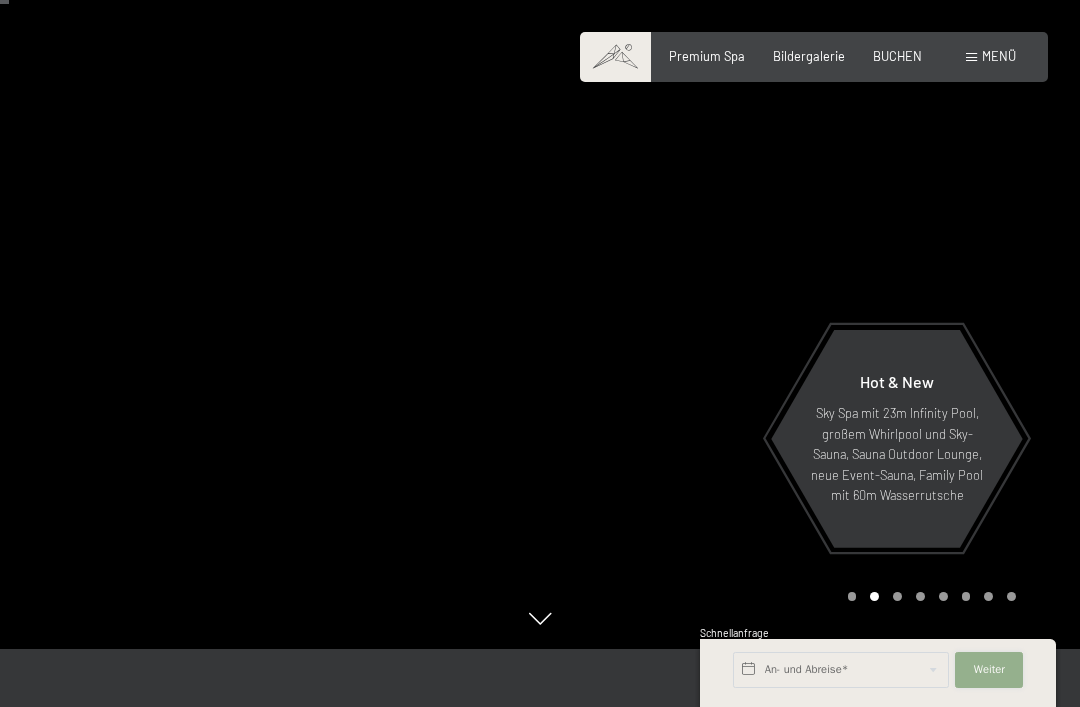 click on "Weiter Adressfelder ausblenden" at bounding box center [989, 670] 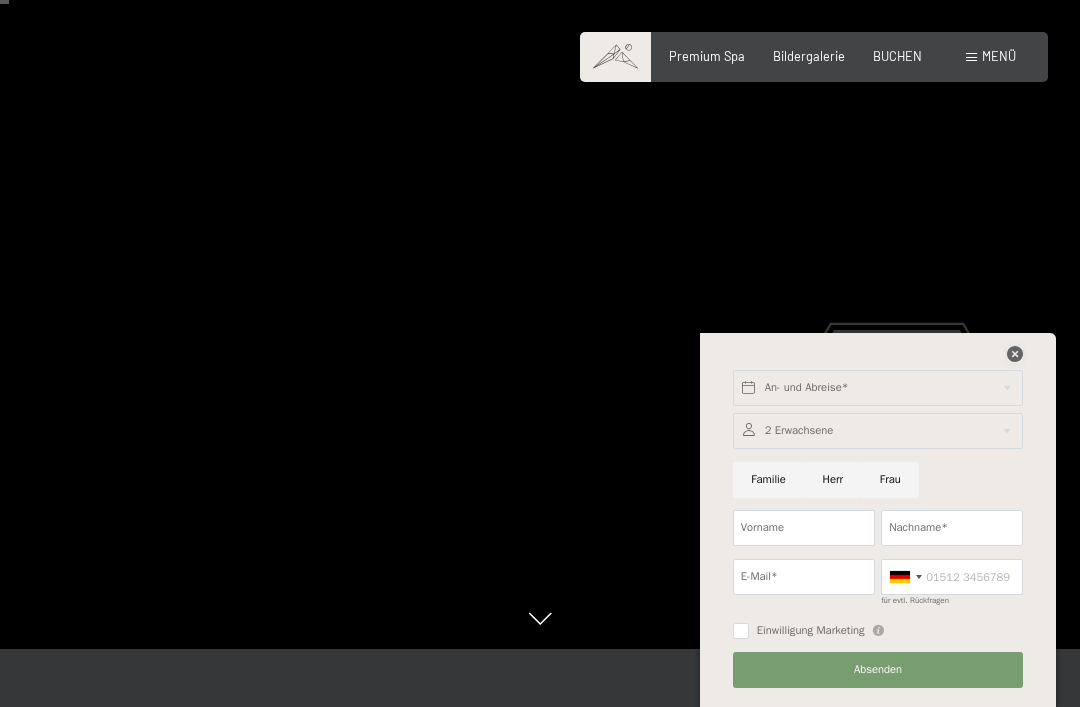 click at bounding box center (1015, 354) 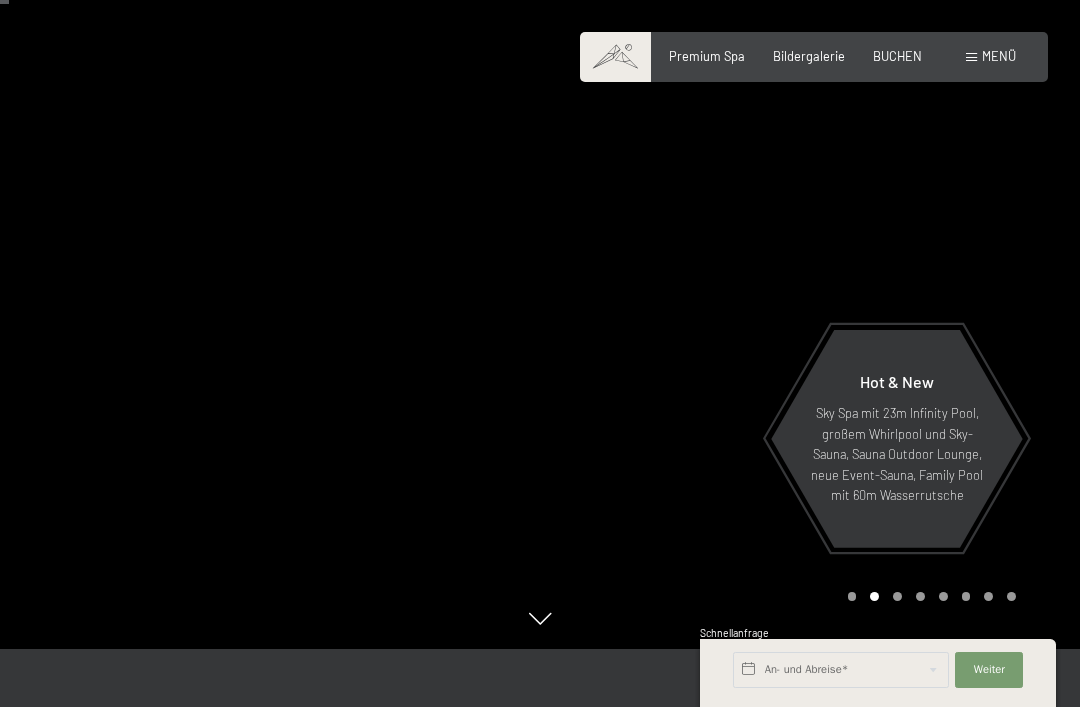 click on "Buchen           Anfragen                                     Premium Spa           Bildergalerie           BUCHEN           Menü                                                                    DE         IT         EN                Gutschein             Bildergalerie               Anfragen           Buchen                    DE         IT         EN                       Das Schwarzenstein           Neuheiten im Schwarzenstein         Ihre Gastgeber         Premium Spa         Gourmet         Aktiv         Wochenprogramm         Bilder             Family         GoGreen         Belvita         Bildergalerie                     Wohnen & Preise           Inklusivleistungen         Zimmer & Preise         Liste             Angebote         Liste             Familienpreise         Spa Anwendungen         Treuebonus         Anfrage         Buchung         AGBs - Info         Gutschein         Geschenksidee         App. Luxegg                     Umgebung" at bounding box center [814, 57] 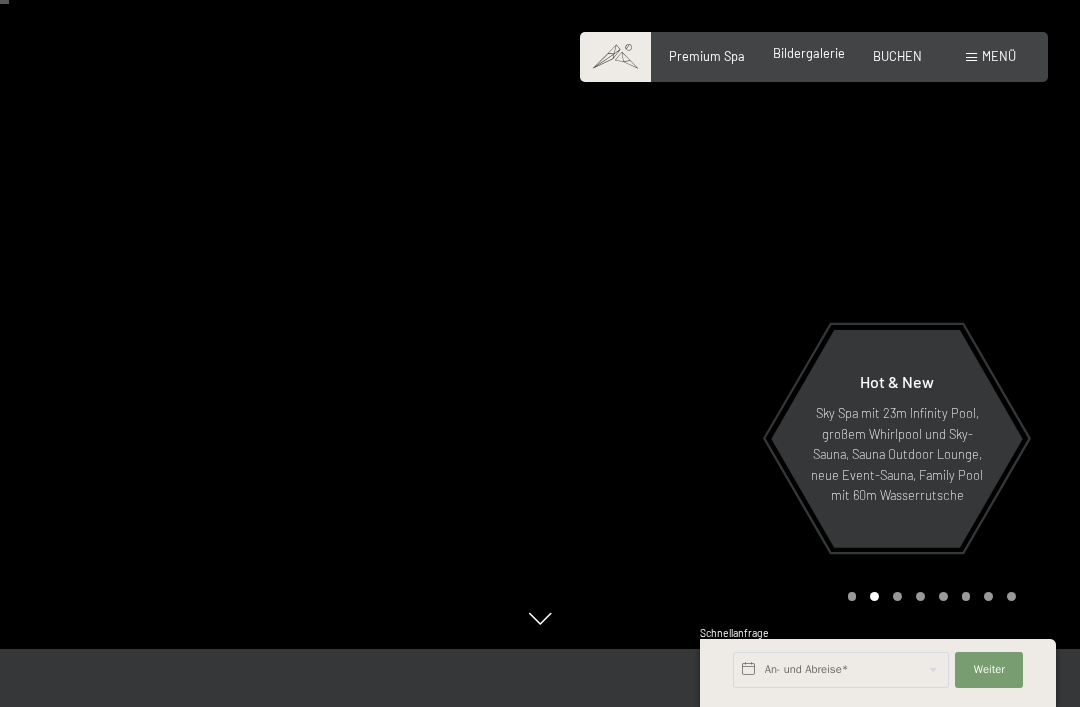 click on "Bildergalerie" at bounding box center (809, 53) 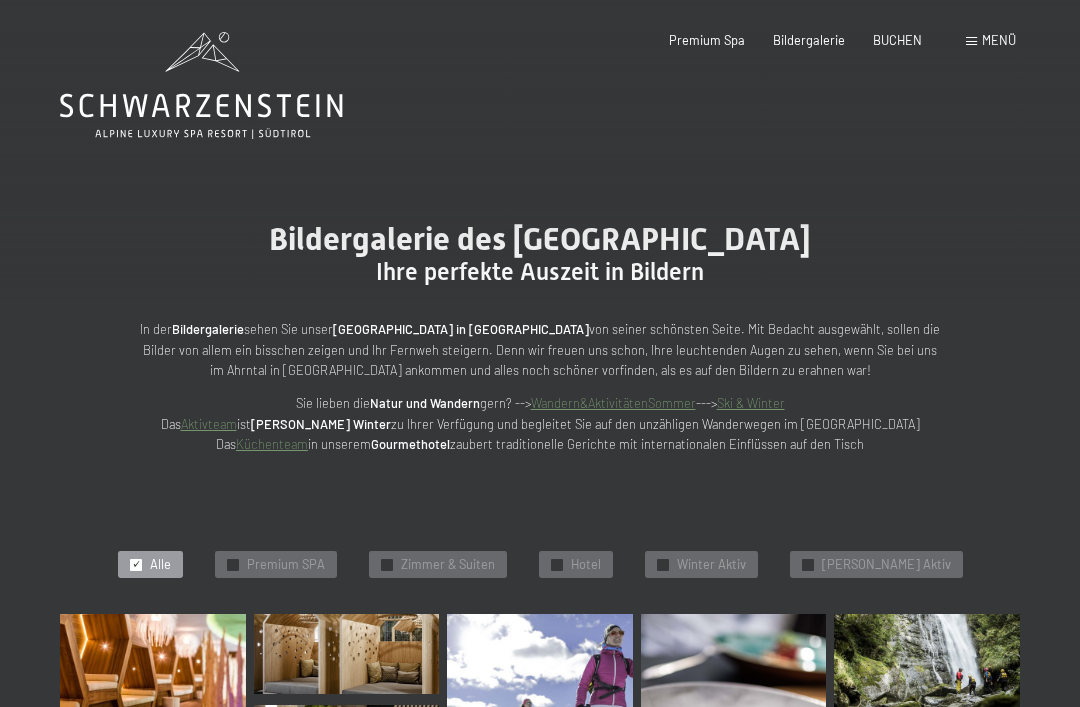 scroll, scrollTop: 0, scrollLeft: 0, axis: both 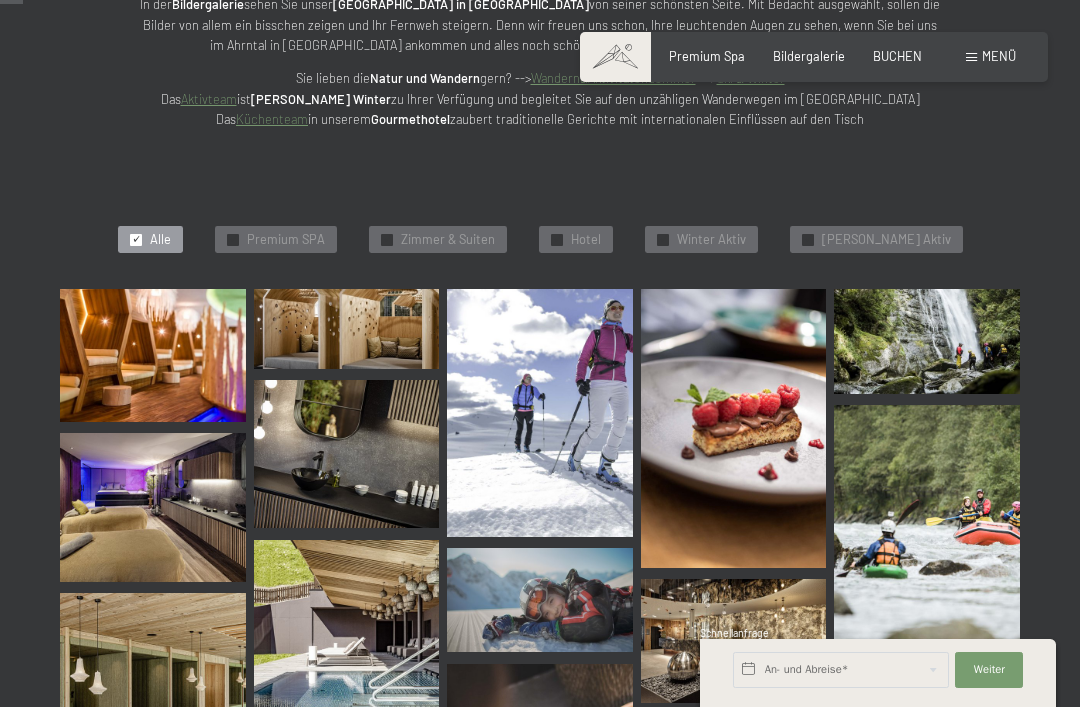 click at bounding box center (153, 355) 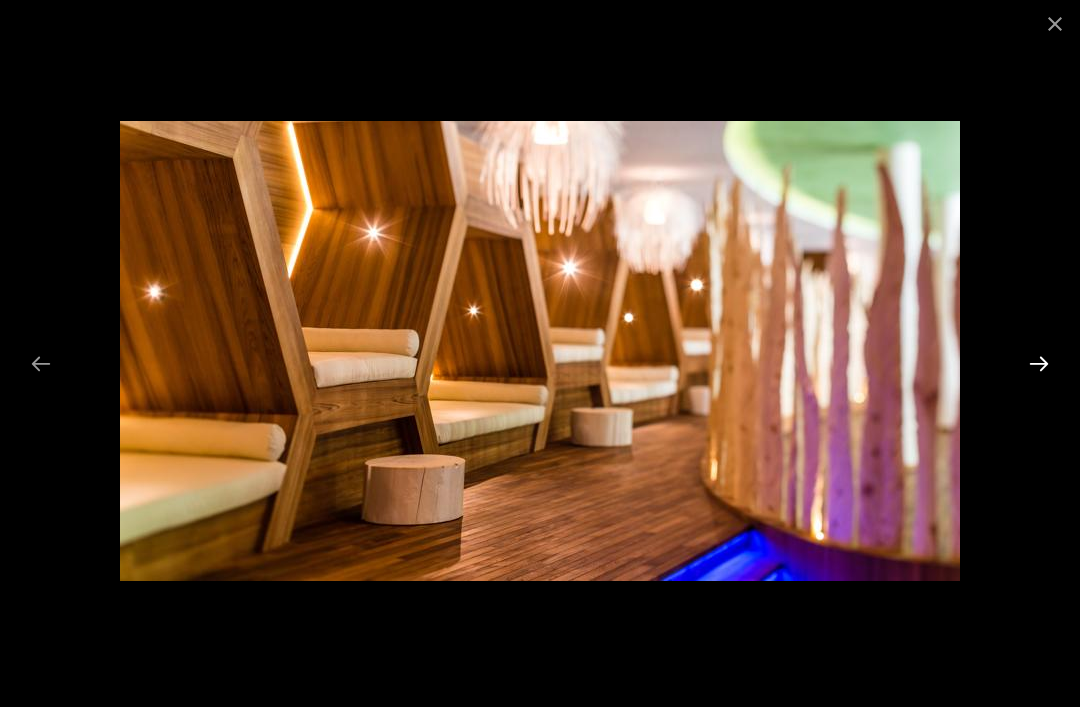 click at bounding box center [1039, 363] 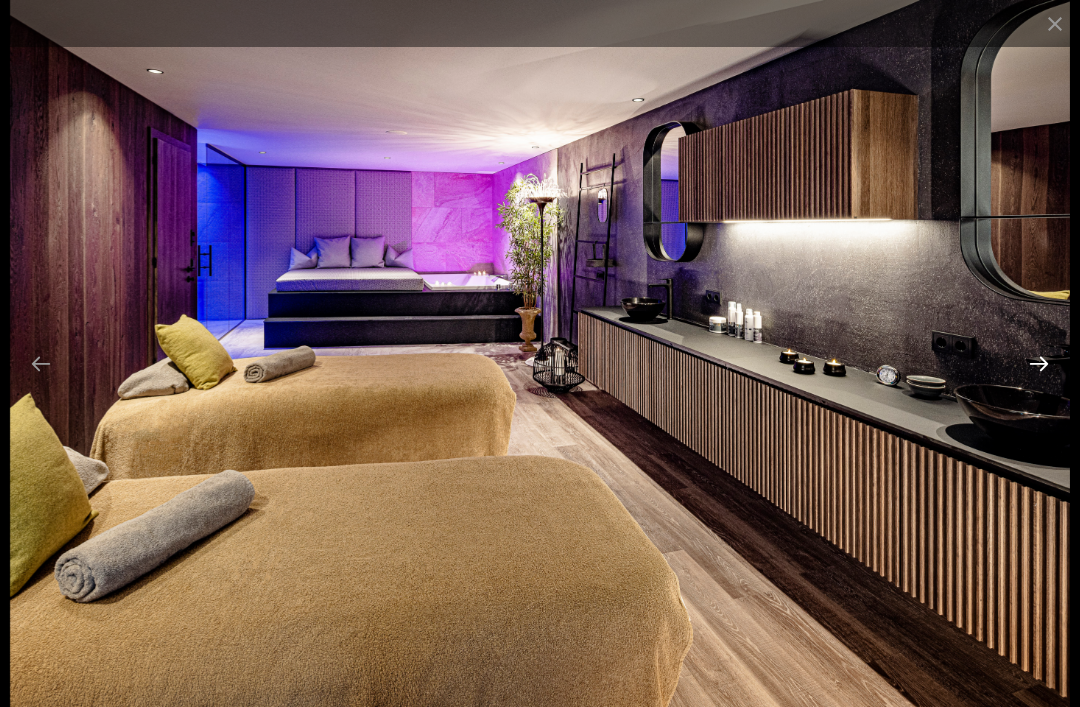 click at bounding box center (1039, 363) 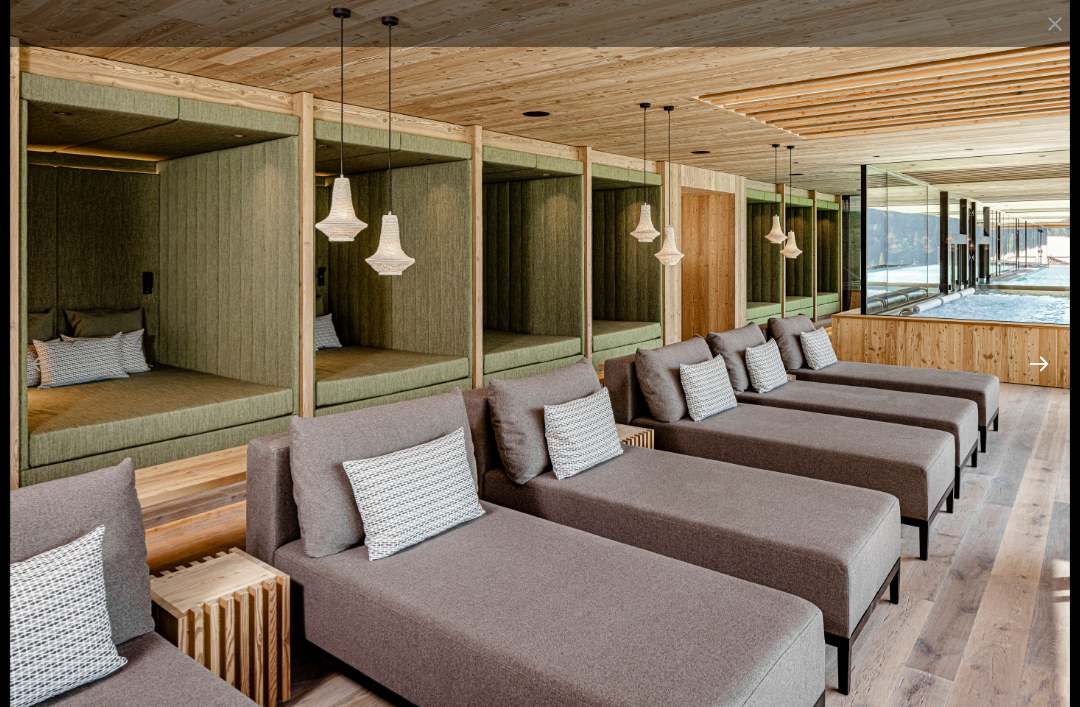 click at bounding box center [1039, 363] 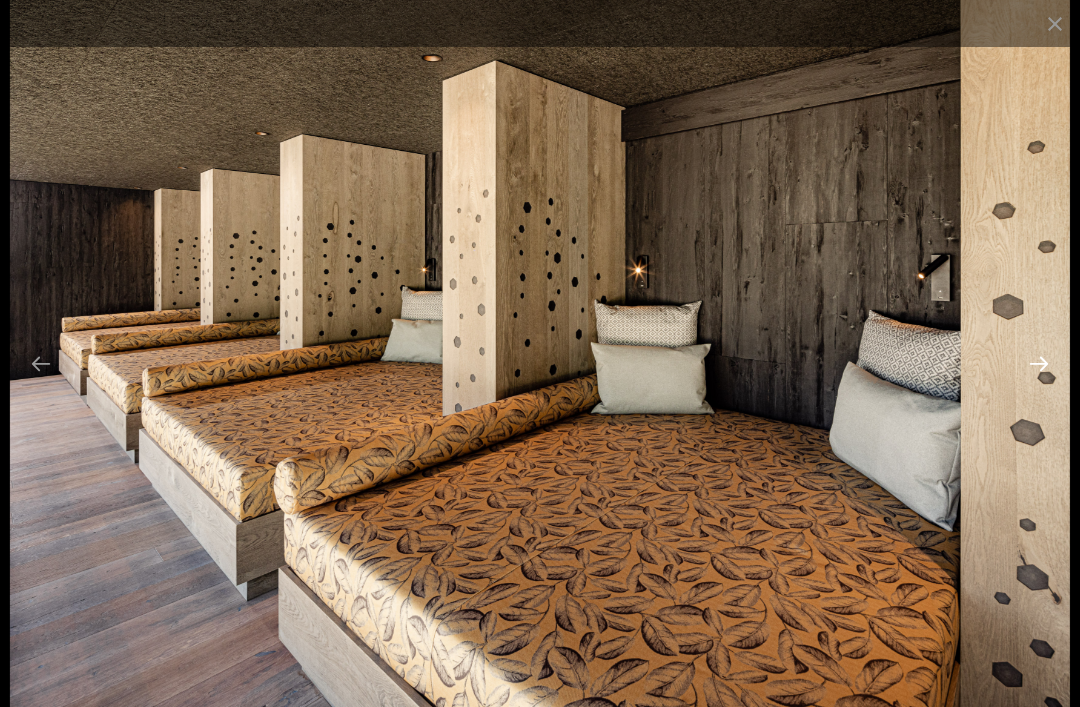 click at bounding box center [1039, 363] 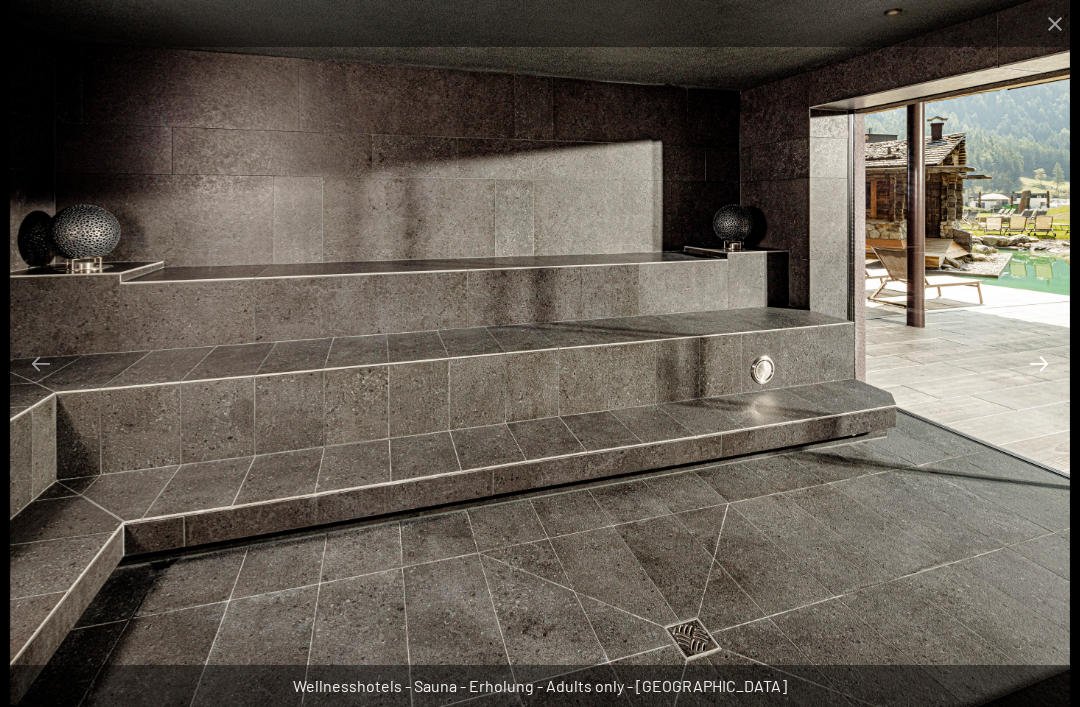 click at bounding box center [1039, 363] 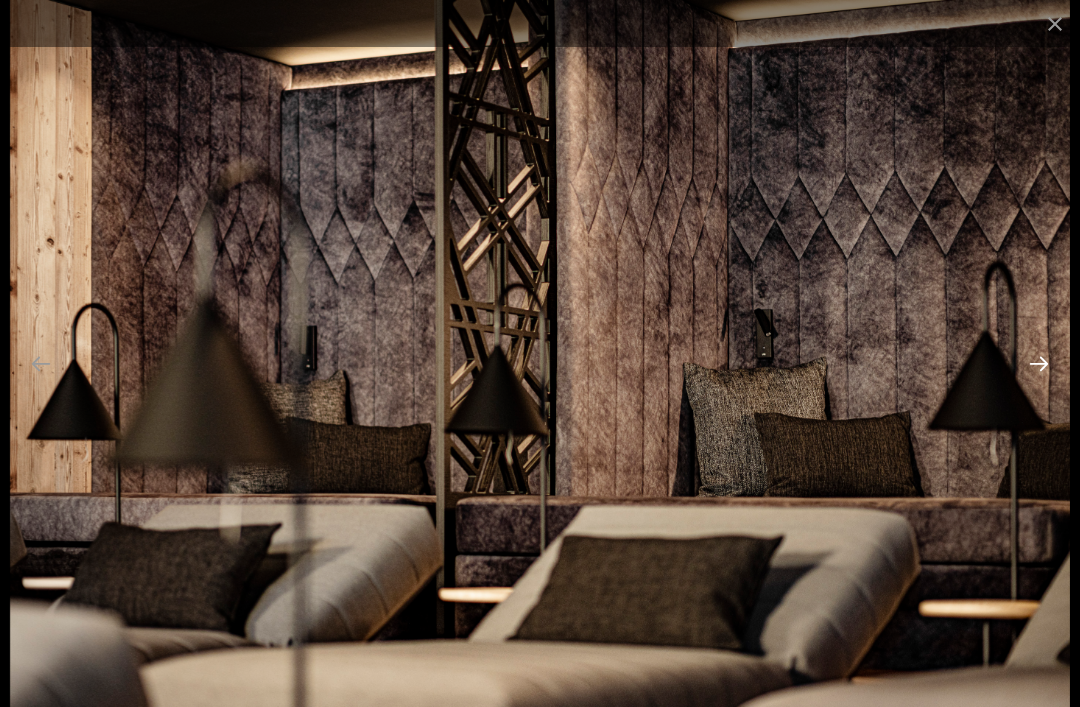 click at bounding box center (1039, 363) 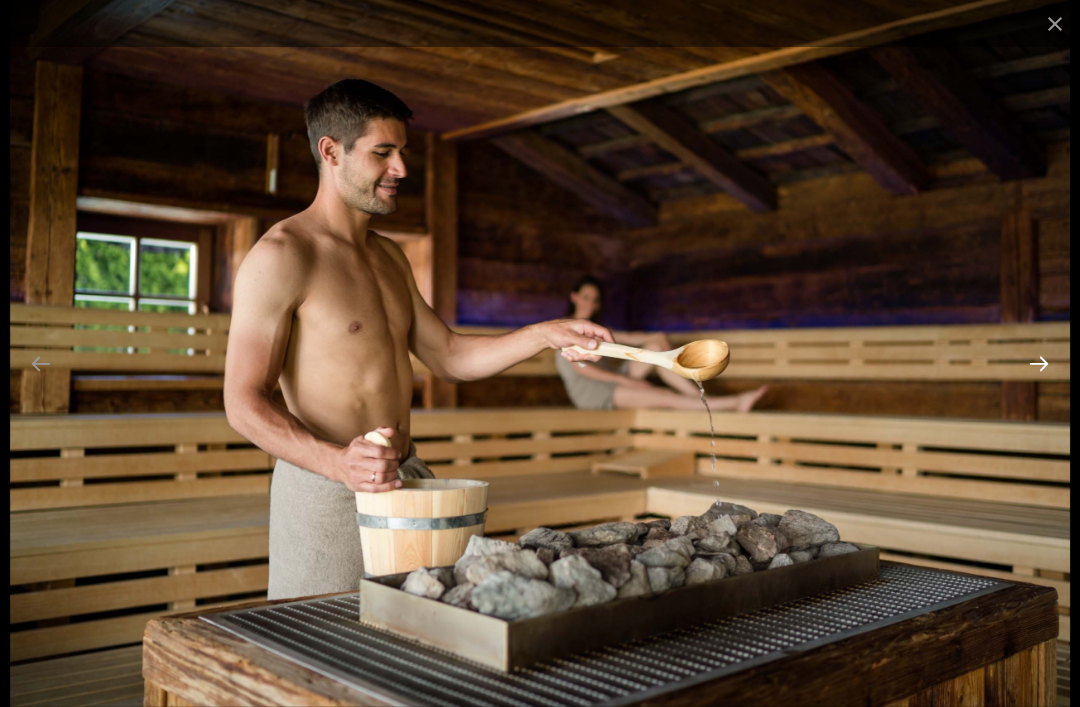 click at bounding box center (1039, 363) 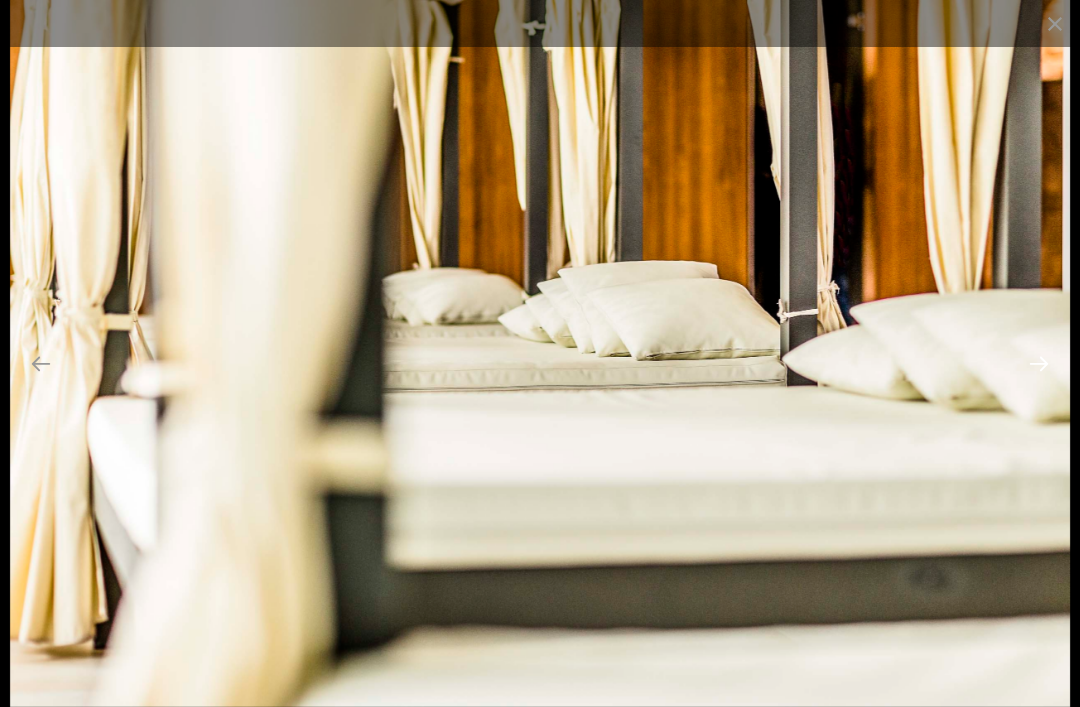 click at bounding box center [1039, 363] 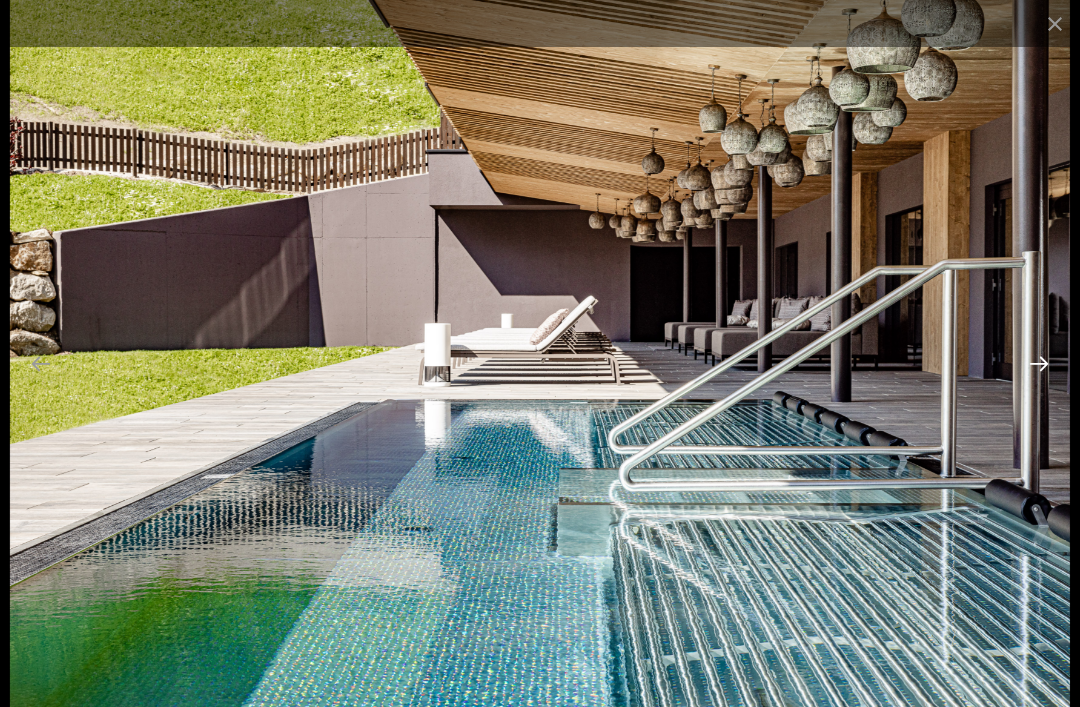 click at bounding box center (1039, 363) 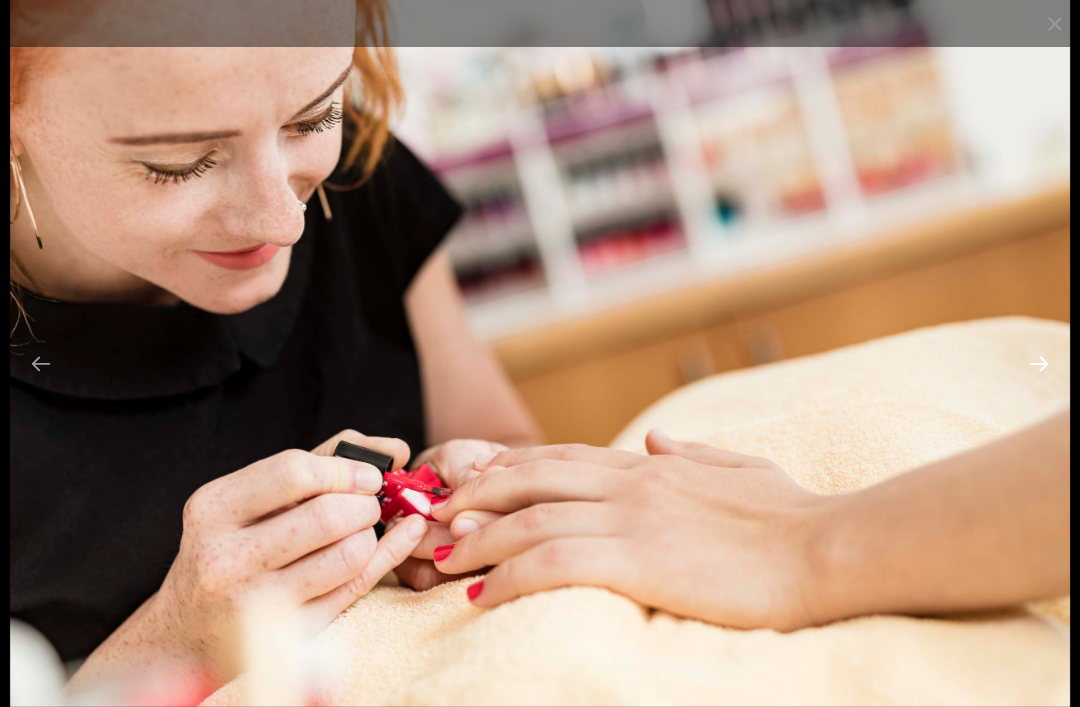 click at bounding box center [1039, 363] 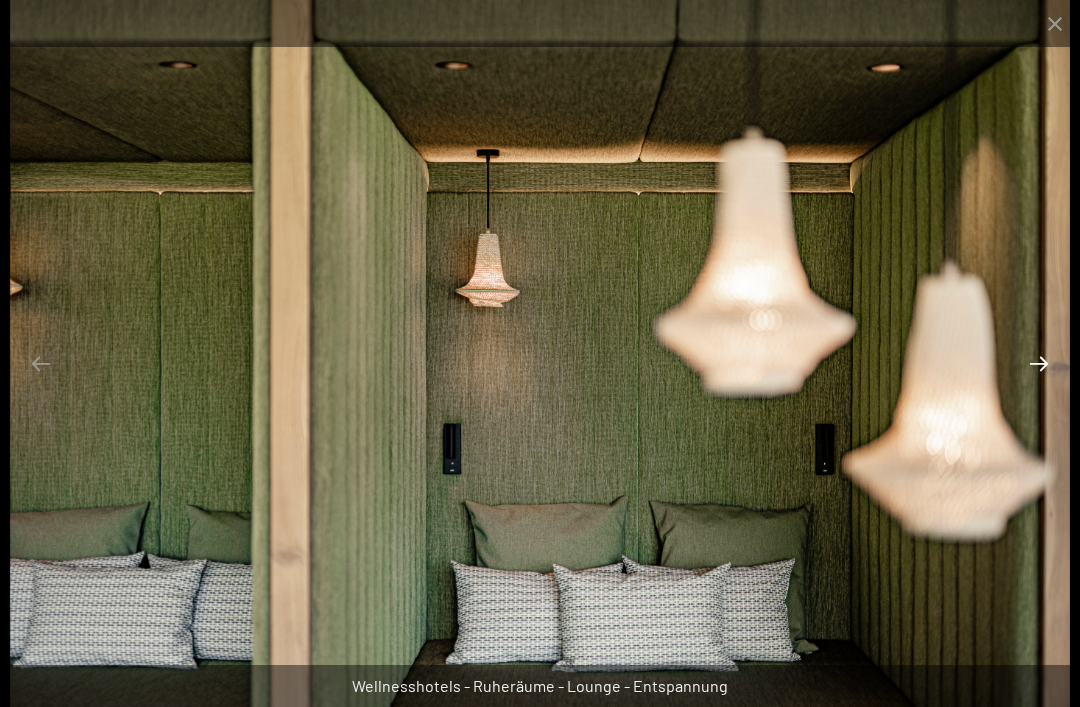 click at bounding box center (1039, 363) 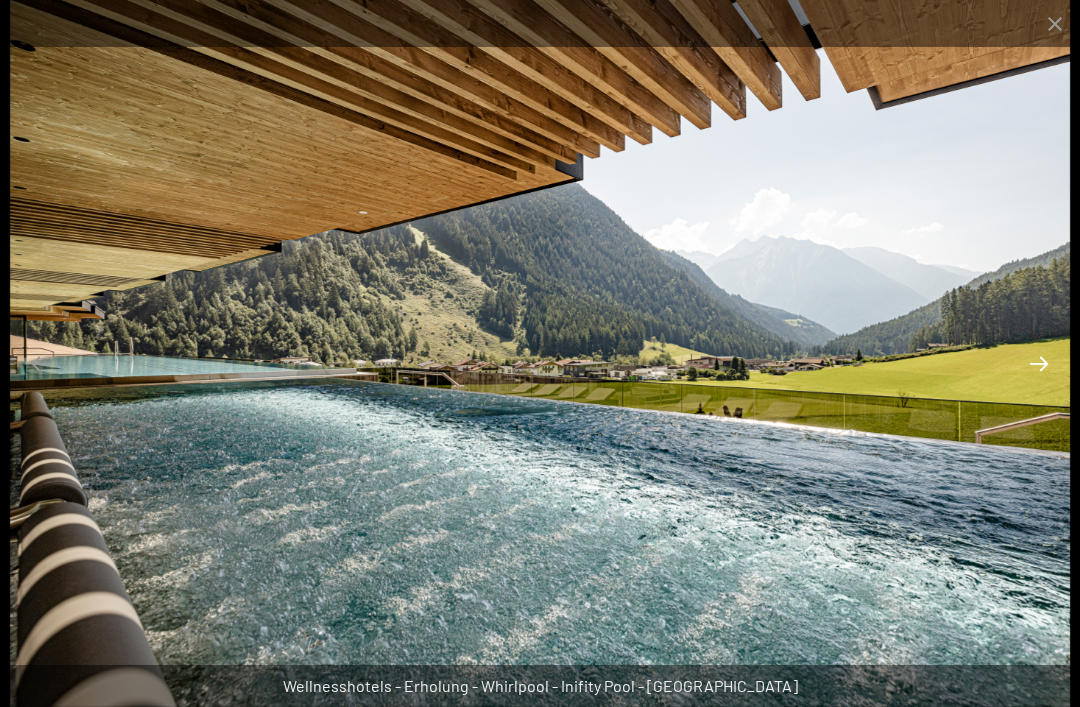 click at bounding box center [1039, 363] 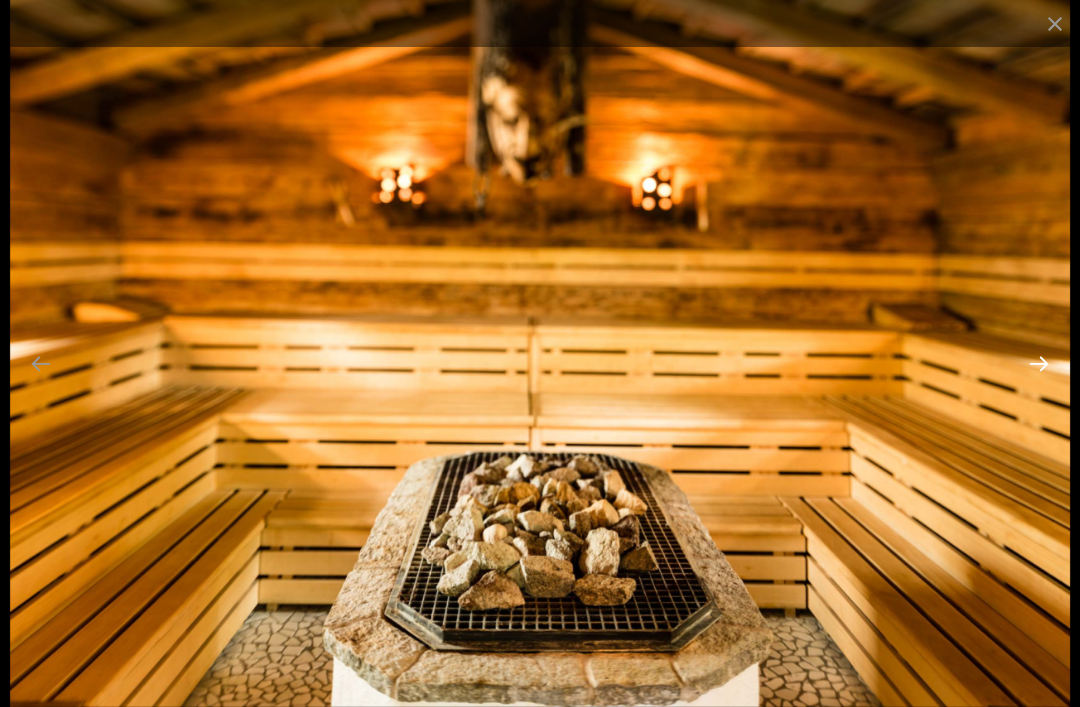 click at bounding box center [1039, 363] 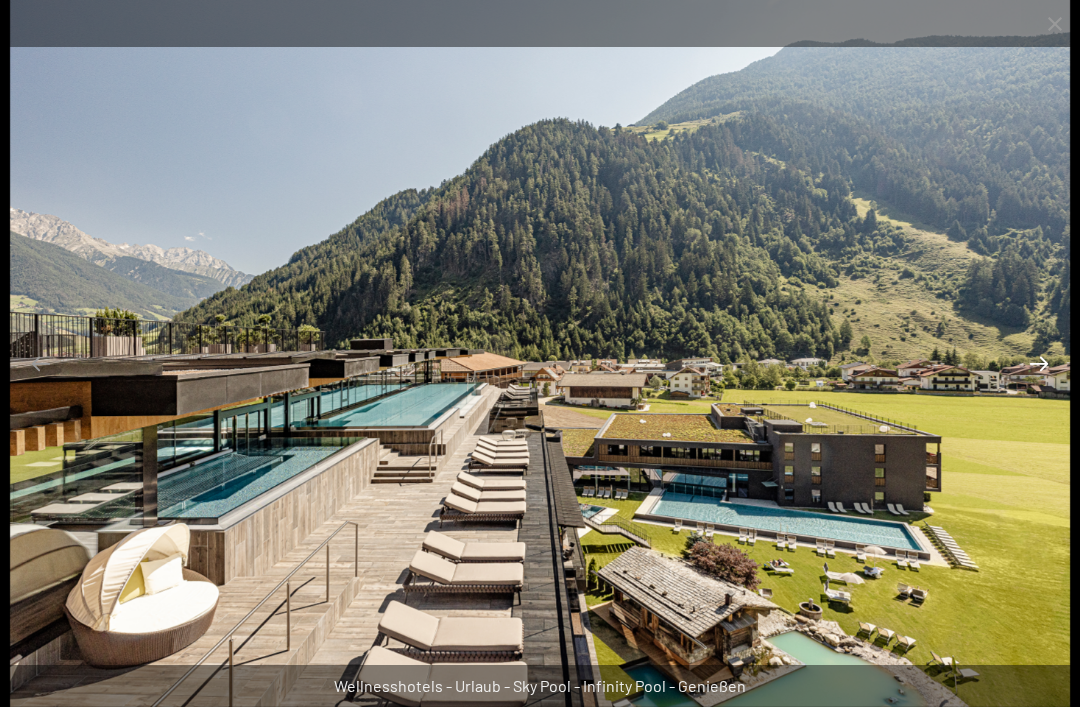click at bounding box center (1039, 363) 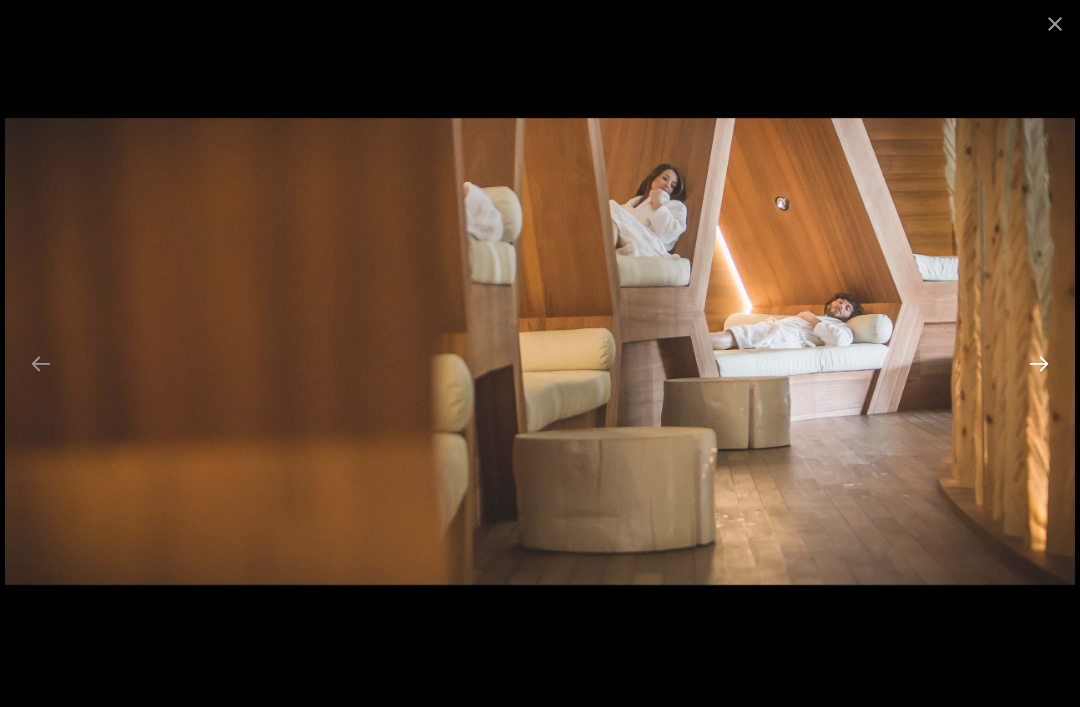 click at bounding box center [1039, 363] 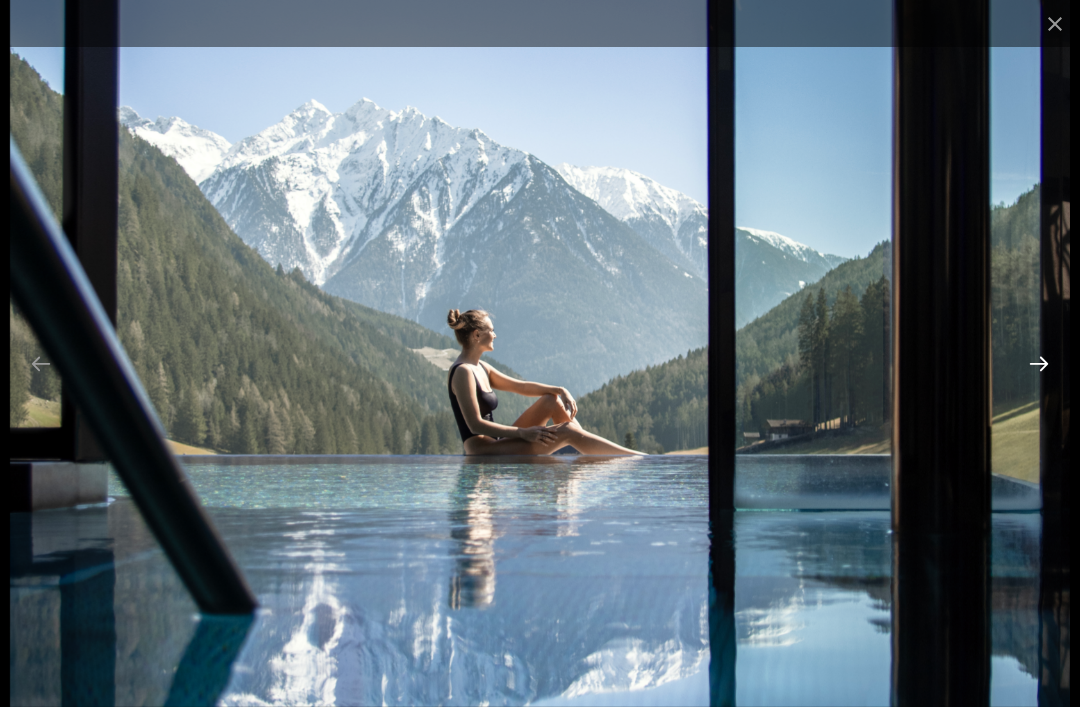 click at bounding box center [1039, 363] 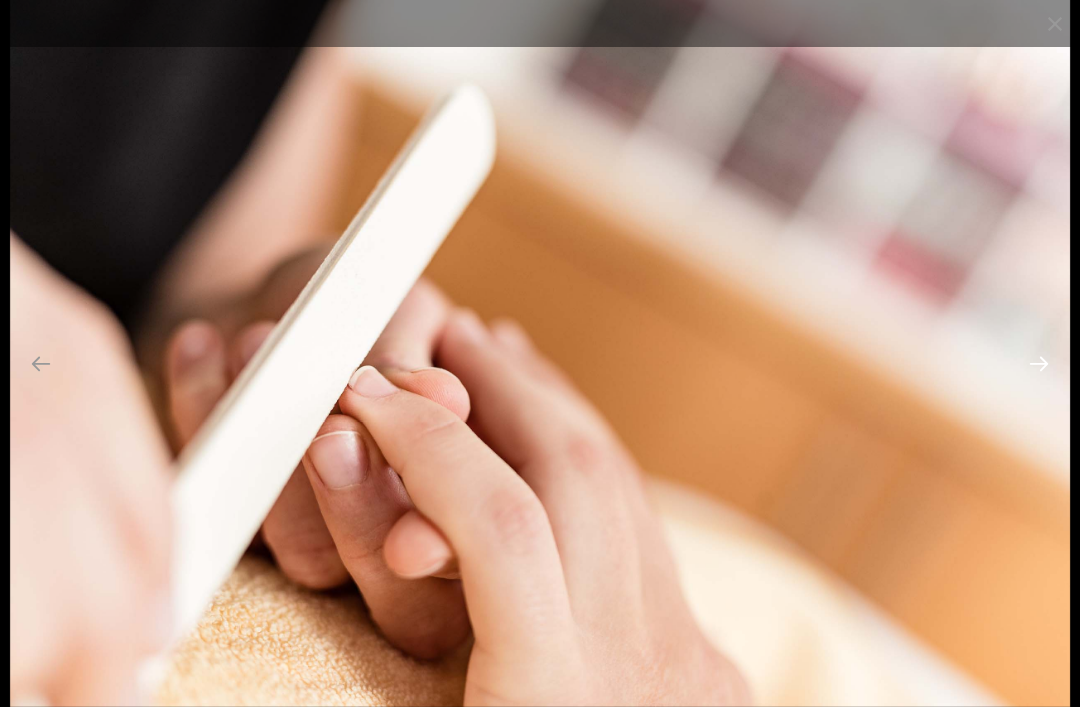 click at bounding box center (1039, 363) 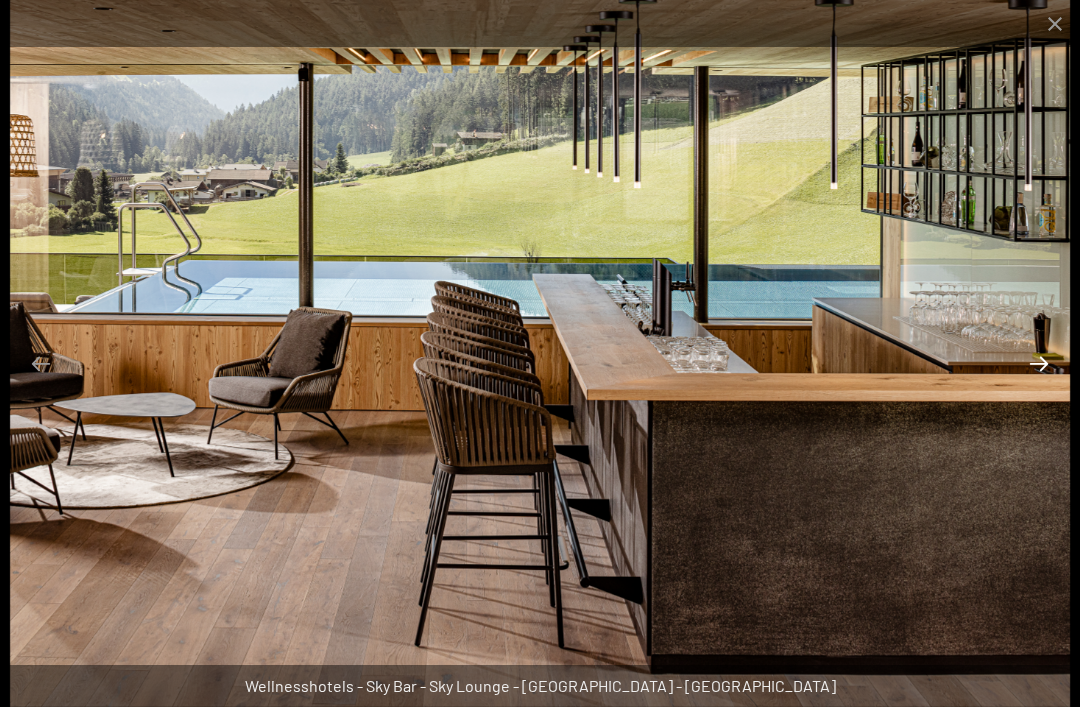 click at bounding box center [1039, 363] 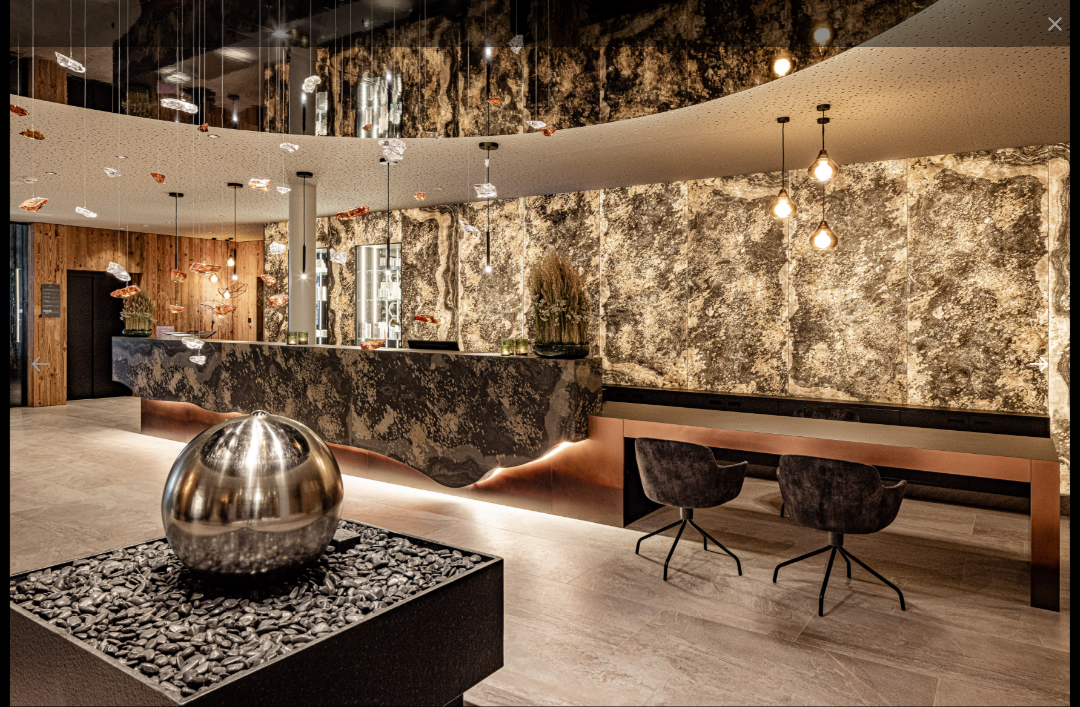 scroll, scrollTop: 235, scrollLeft: 0, axis: vertical 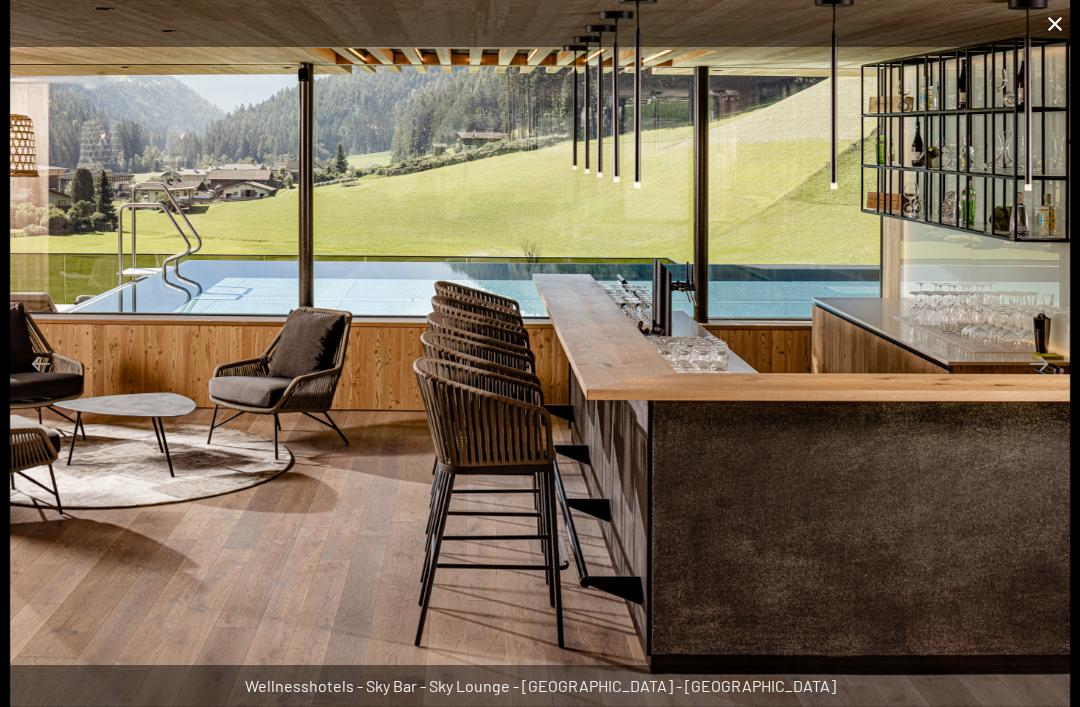 click at bounding box center [1055, 23] 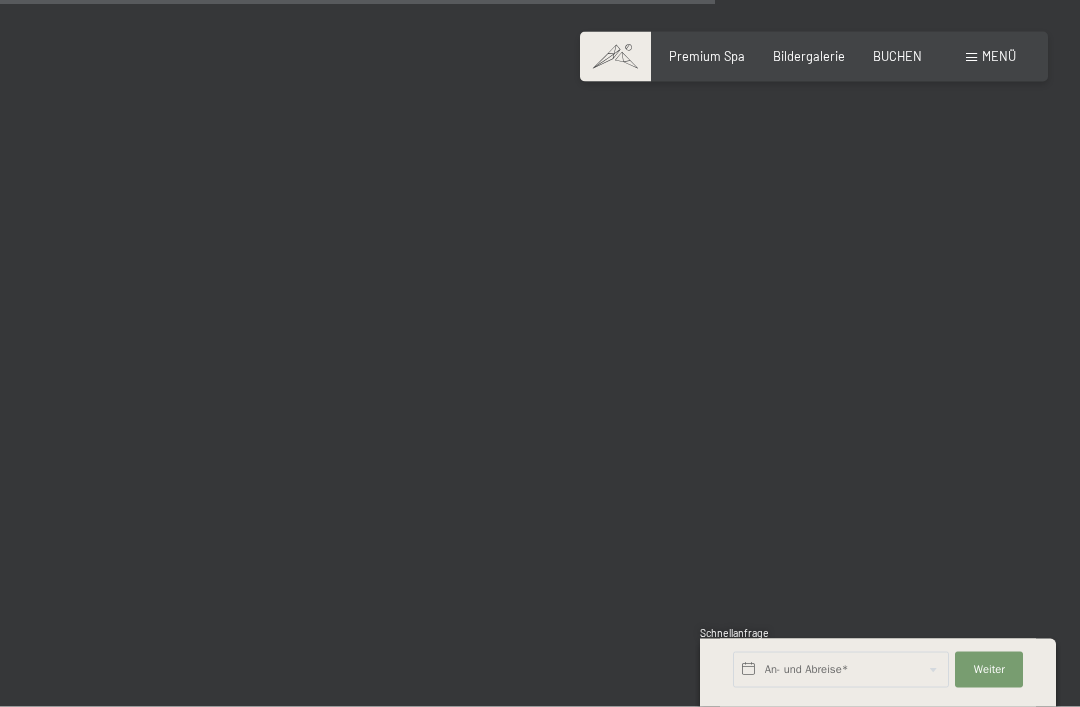 scroll, scrollTop: 10128, scrollLeft: 0, axis: vertical 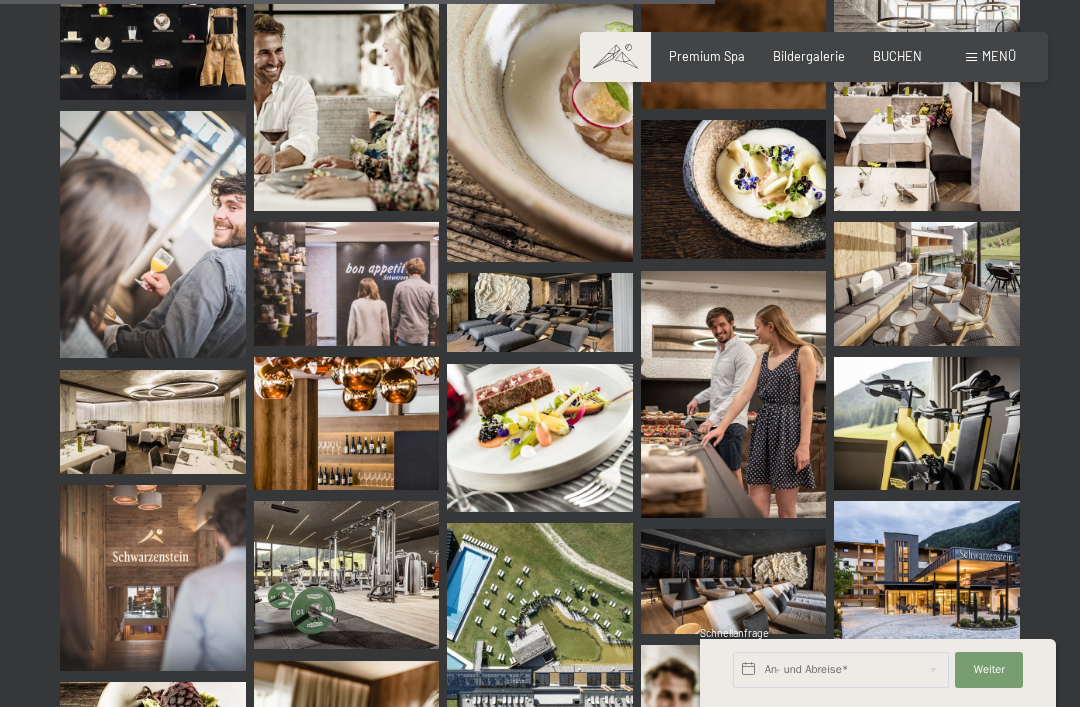 click on "Menü" at bounding box center (999, 56) 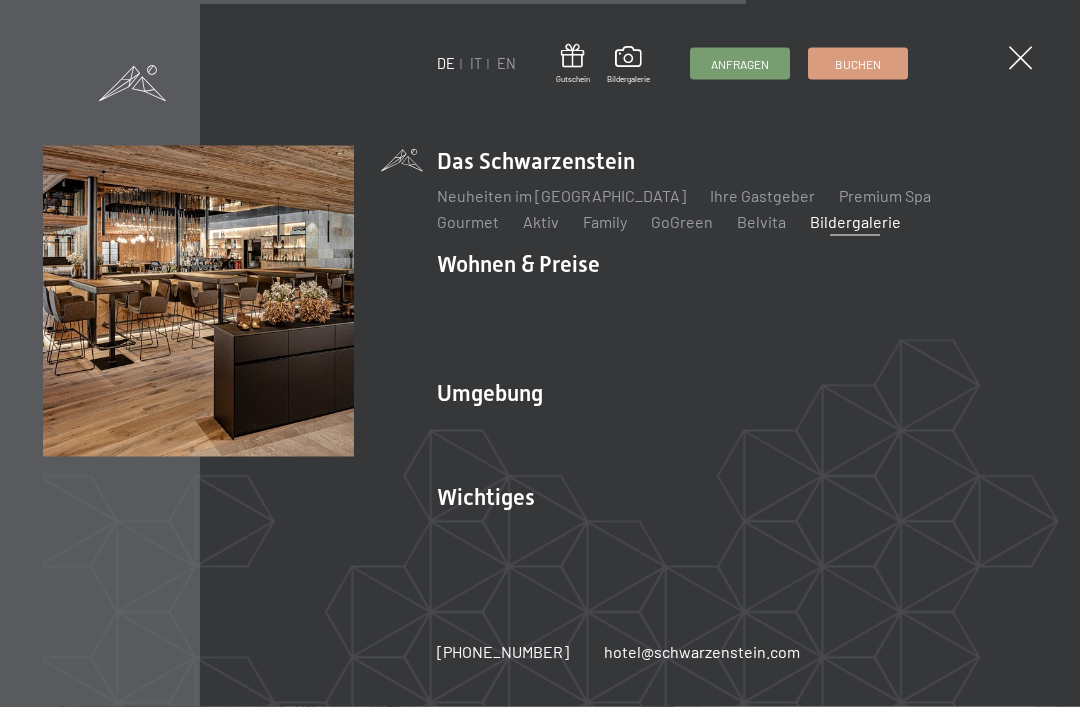 scroll, scrollTop: 10612, scrollLeft: 0, axis: vertical 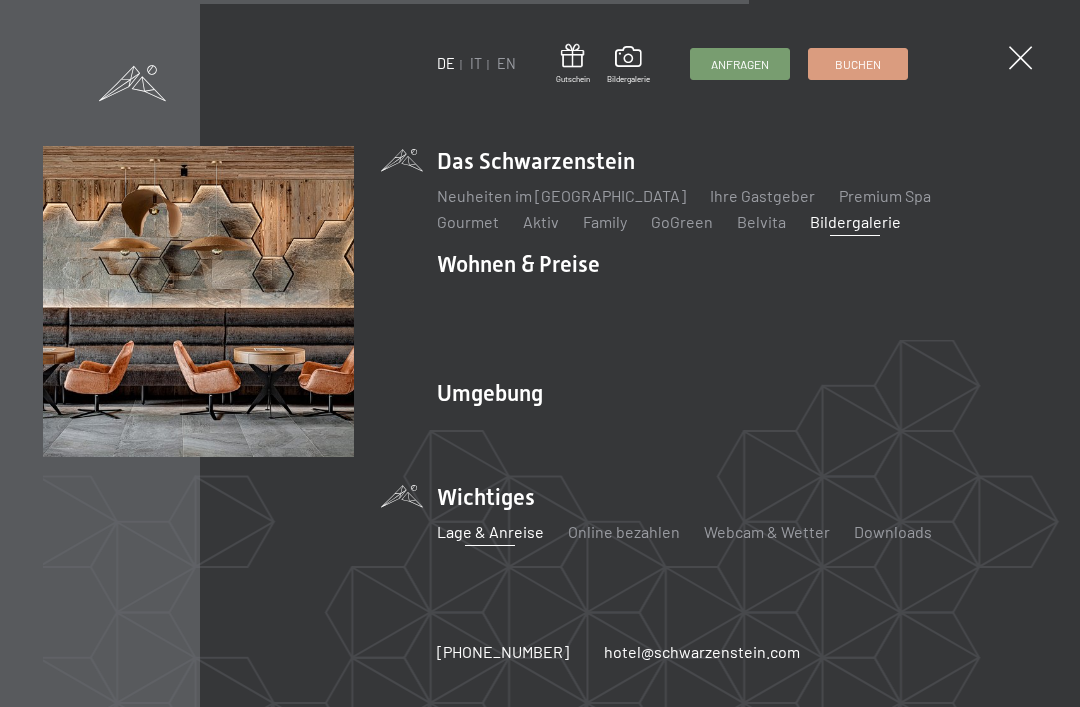 click on "Lage & Anreise" at bounding box center (490, 531) 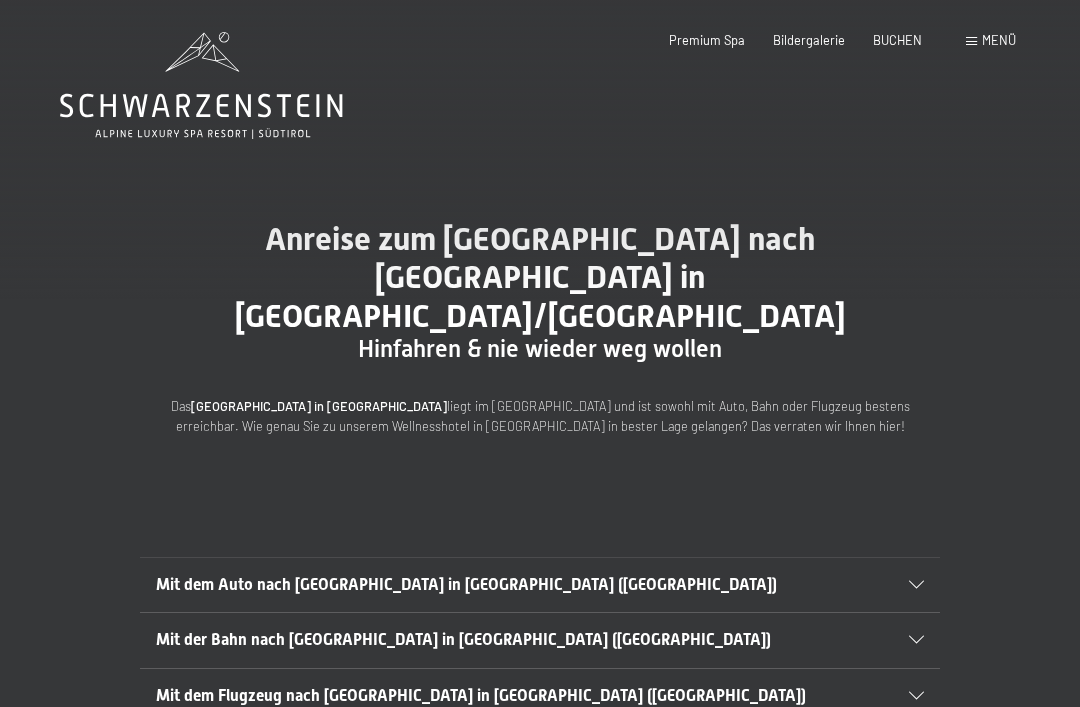 scroll, scrollTop: 0, scrollLeft: 0, axis: both 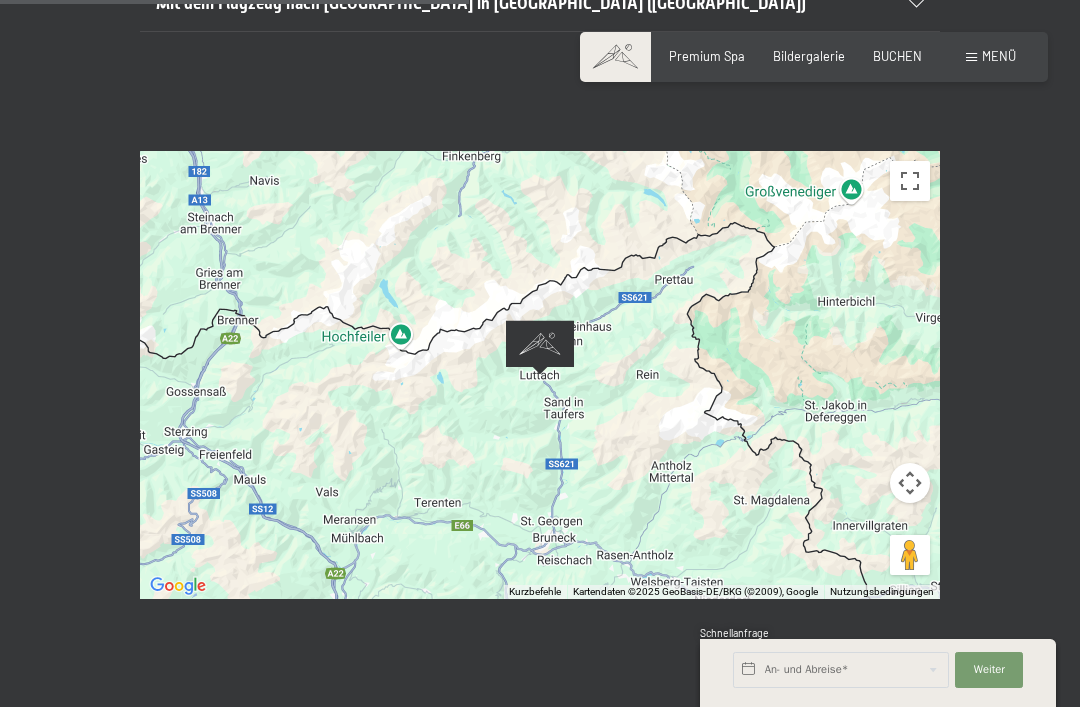 click on "Wenn du die Karte mit Touch-Gesten bewegen möchtest, musst du sie doppelt antippen, halten und dann ziehen. ← Nach links → Nach rechts ↑ Nach oben ↓ Nach unten + Heranzoomen - Herauszoomen Pos1 Um 75 % nach links Ende Um 75 % nach rechts Bild auf Um 75 % nach oben Bild ab Um 75 % nach unten Um von einem Element zum anderen zu gelangen, drückst du die Pfeiltasten entsprechend. Kurzbefehle Kartendaten Kartendaten ©2025 GeoBasis-DE/BKG (©2009), Google Kartendaten ©2025 GeoBasis-DE/BKG (©2009), Google 5 km  Klicken, um zwischen metrischen und angloamerikanischen Maßeinheiten zu wechseln Nutzungsbedingungen Fehler bei Google Maps melden" at bounding box center [540, 375] 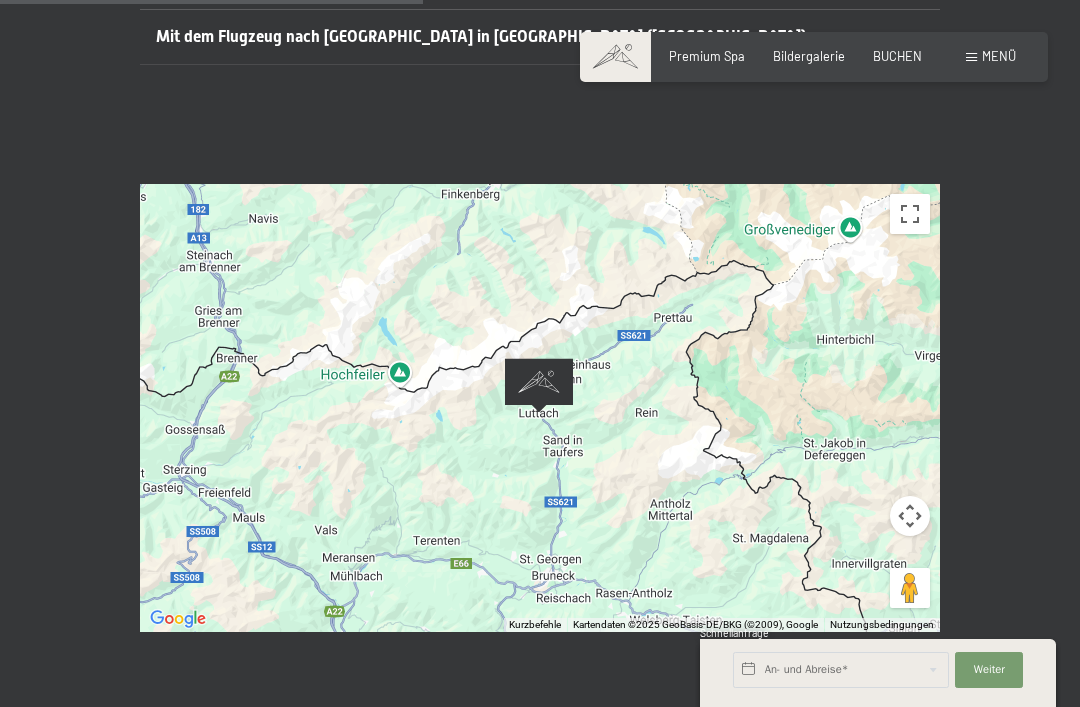 scroll, scrollTop: 661, scrollLeft: 0, axis: vertical 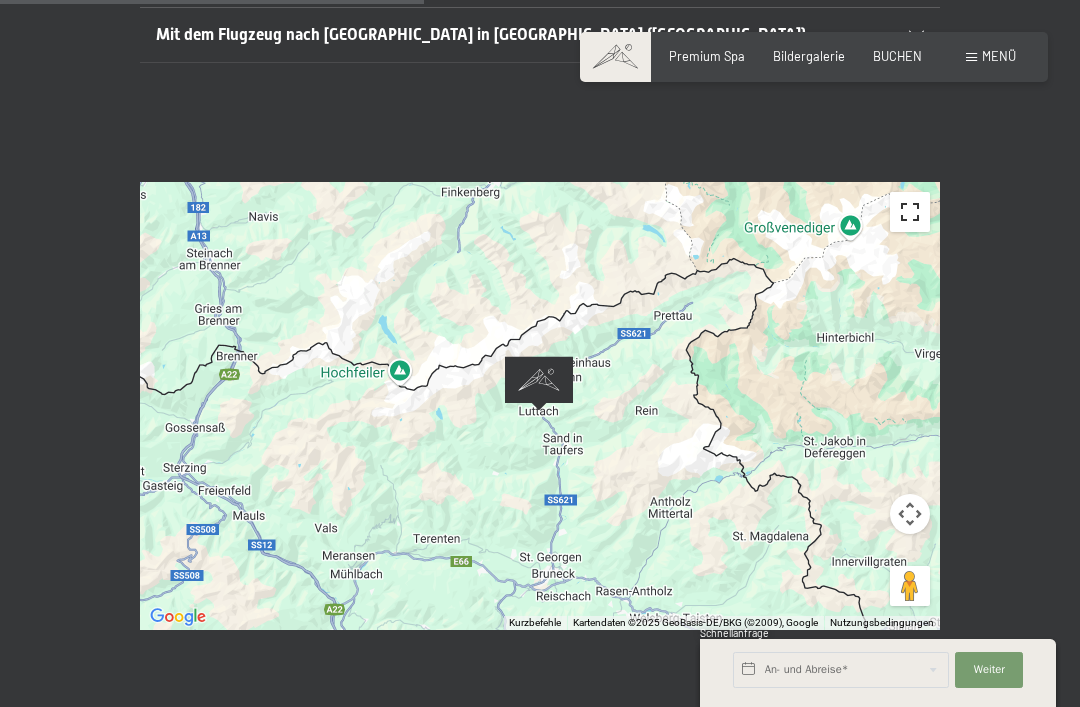 click at bounding box center [910, 212] 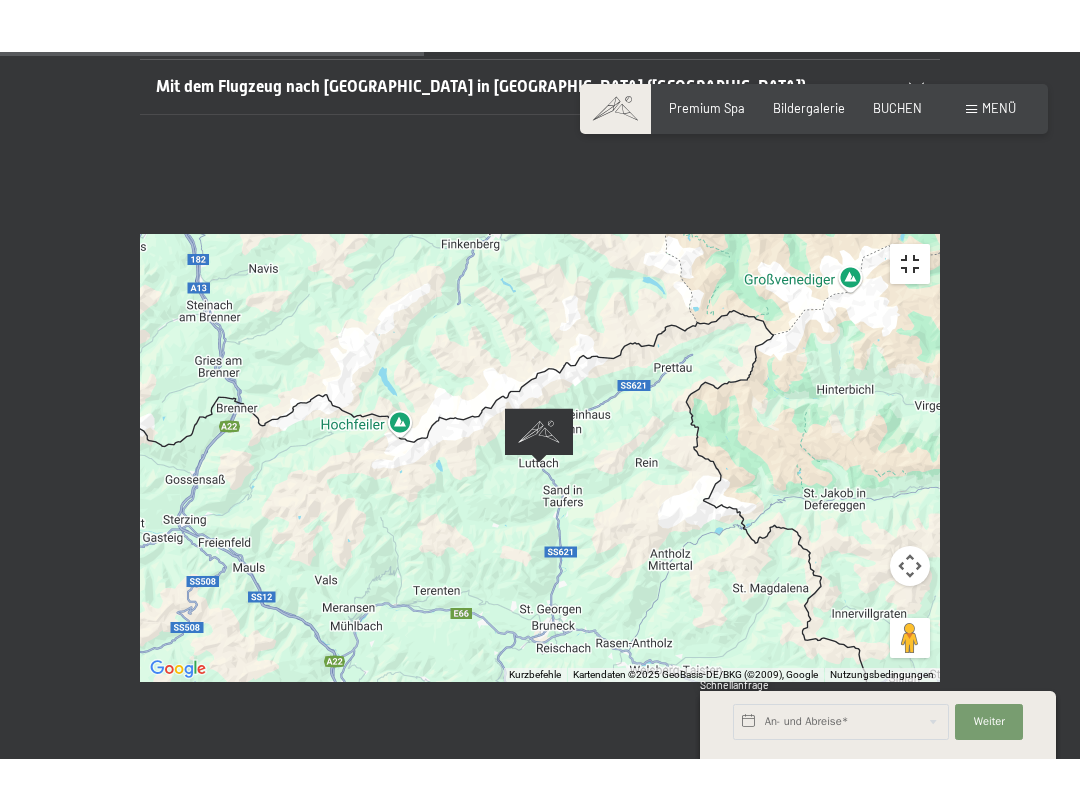scroll, scrollTop: 0, scrollLeft: 0, axis: both 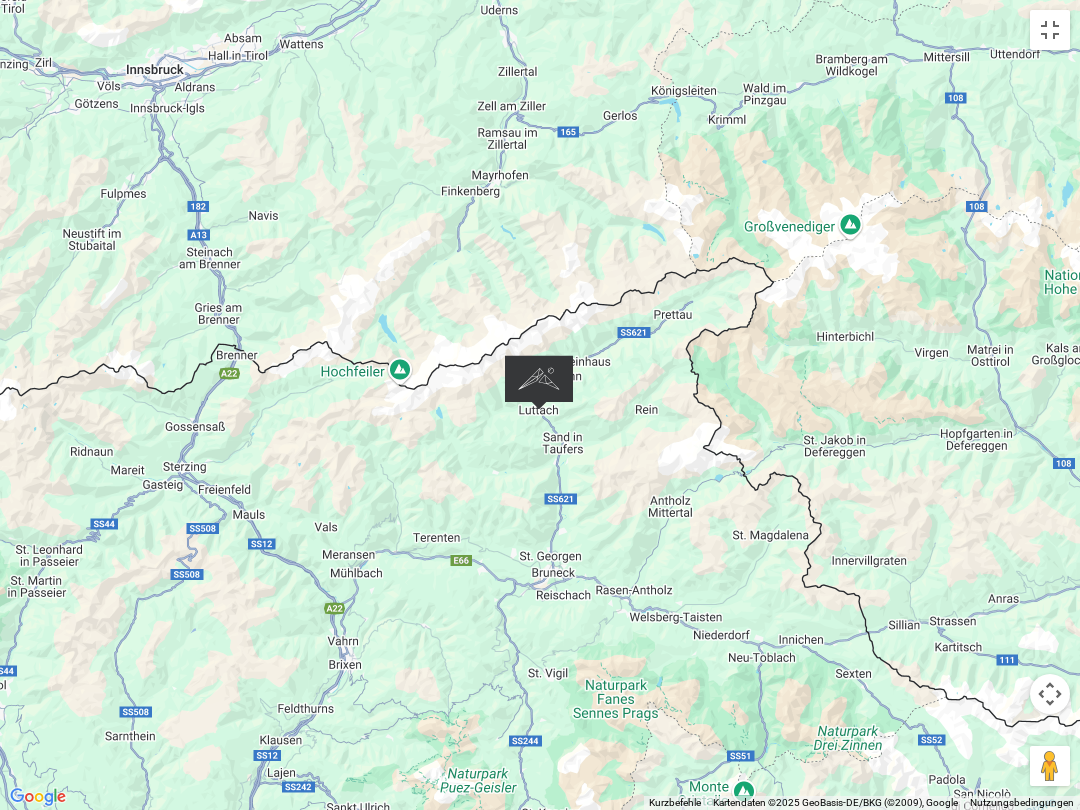 click on "Um von einem Element zum anderen zu gelangen, drückst du die Pfeiltasten entsprechend." at bounding box center [540, 405] 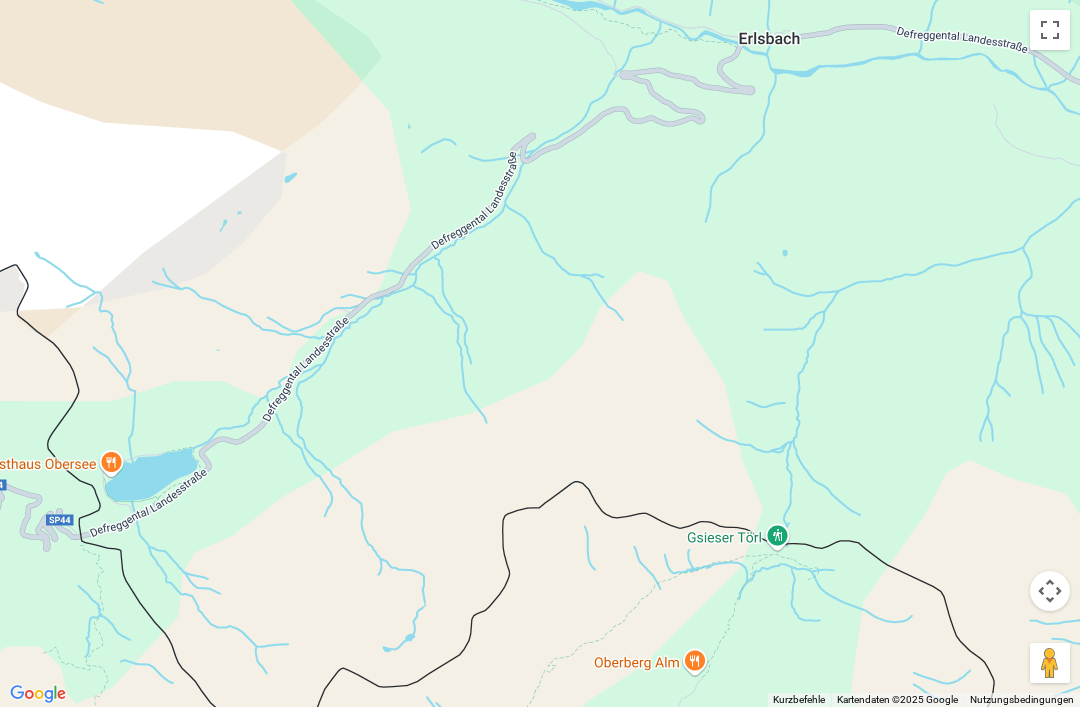 scroll, scrollTop: 467, scrollLeft: 0, axis: vertical 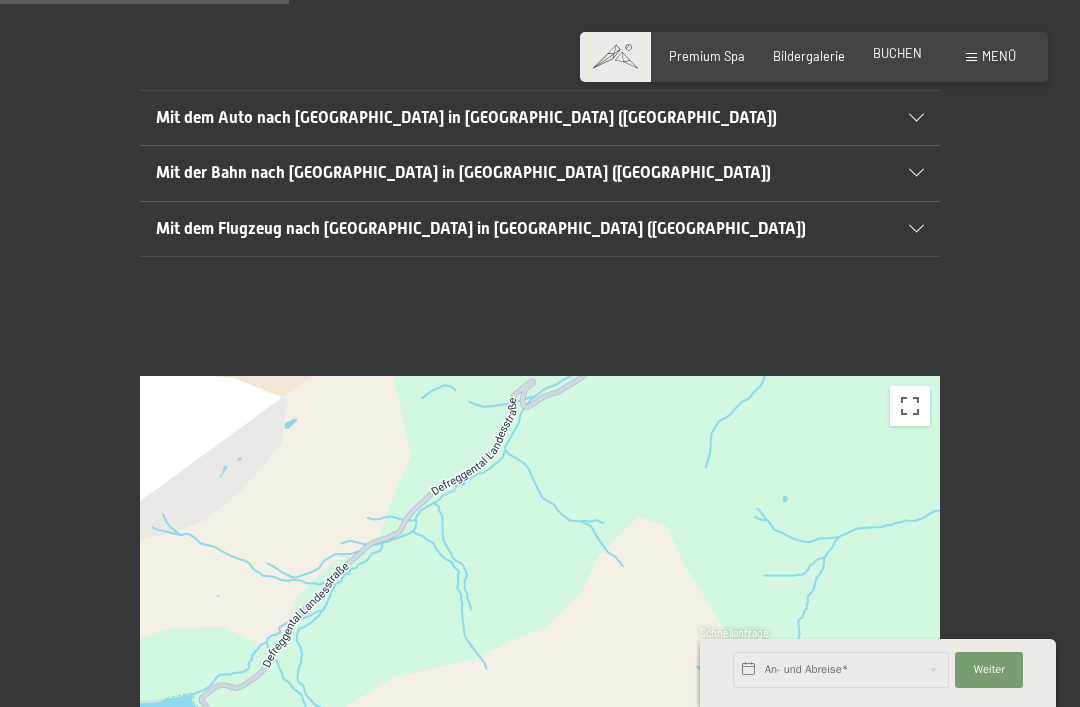 click on "BUCHEN" at bounding box center (897, 53) 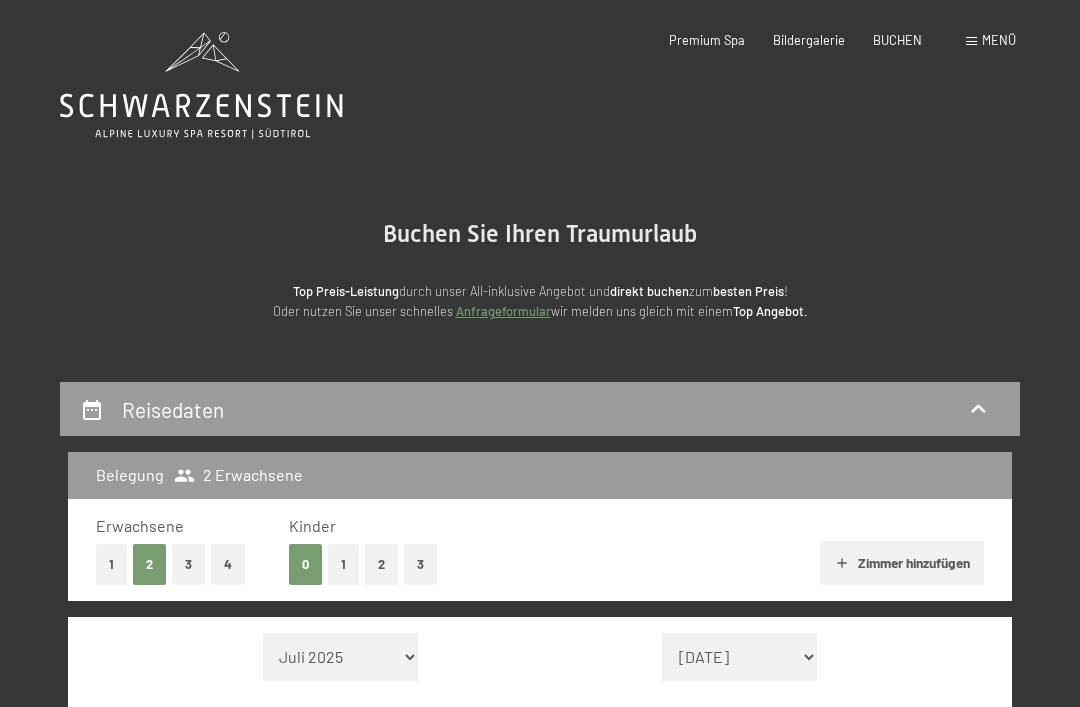 scroll, scrollTop: 0, scrollLeft: 0, axis: both 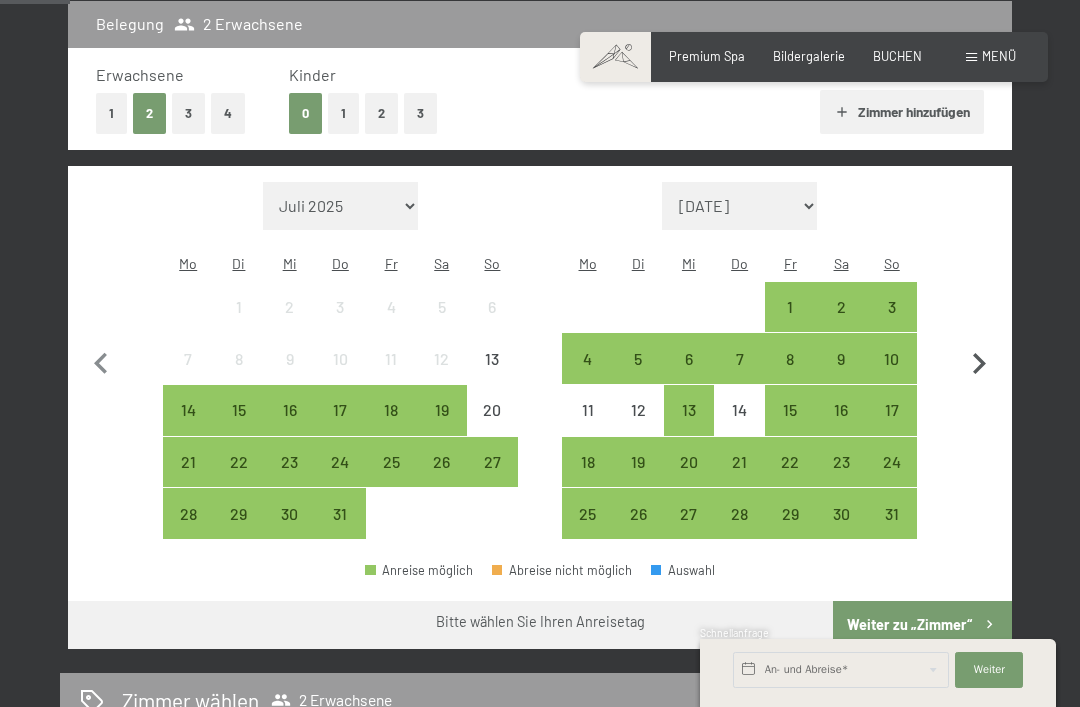 click 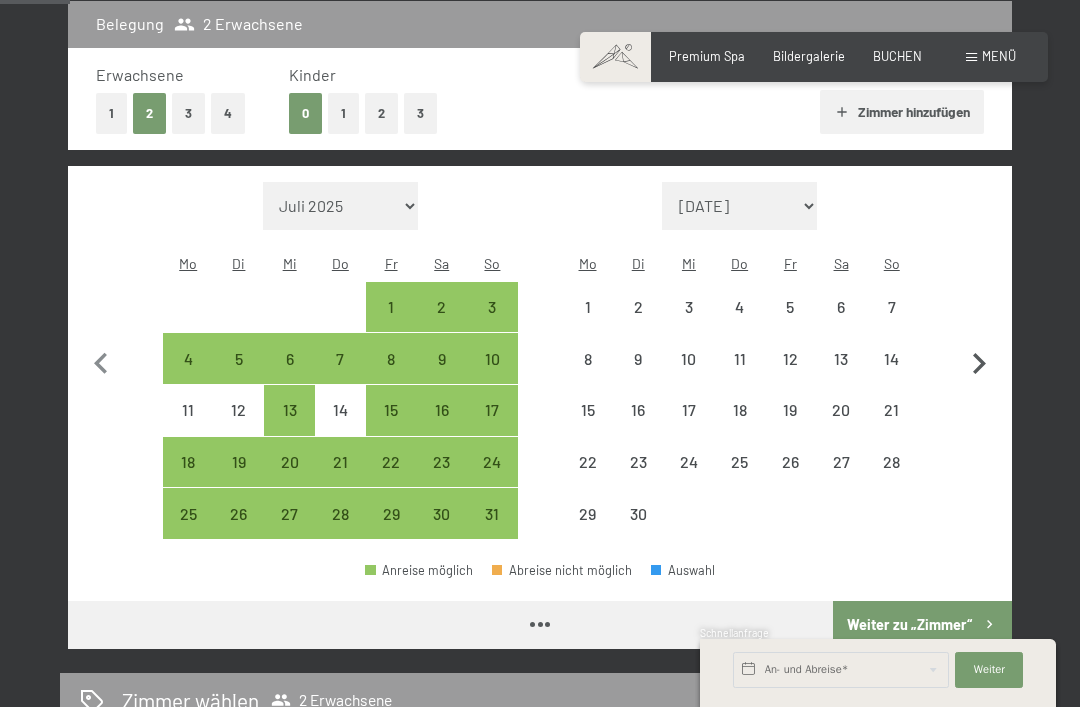 click 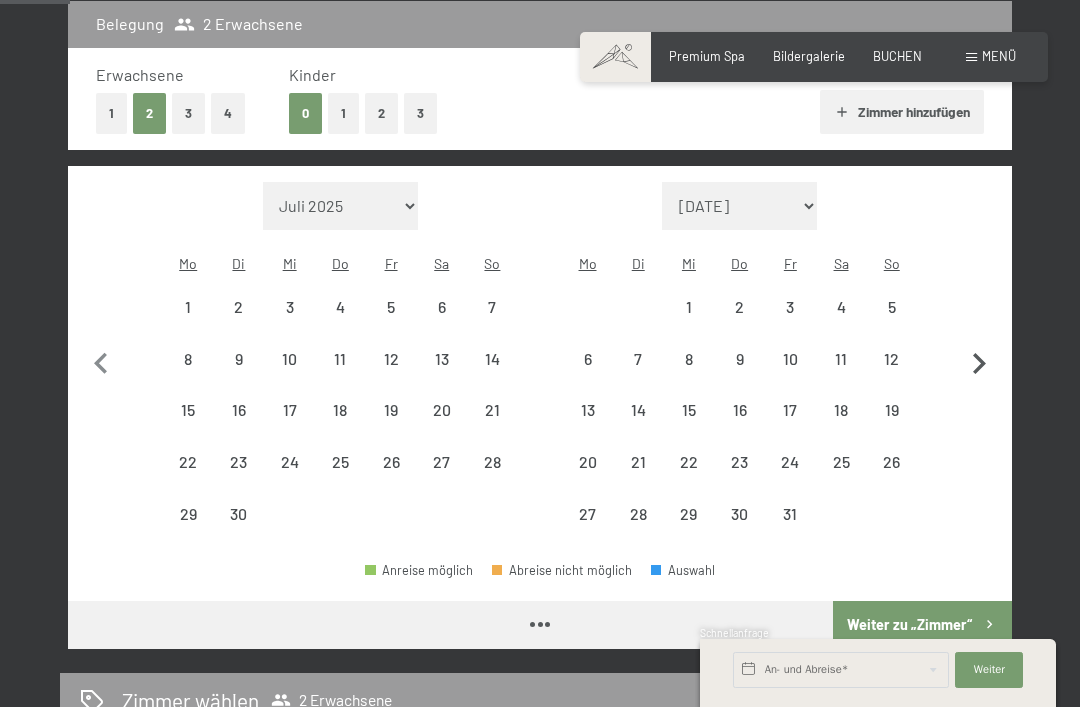 select on "2025-09-01" 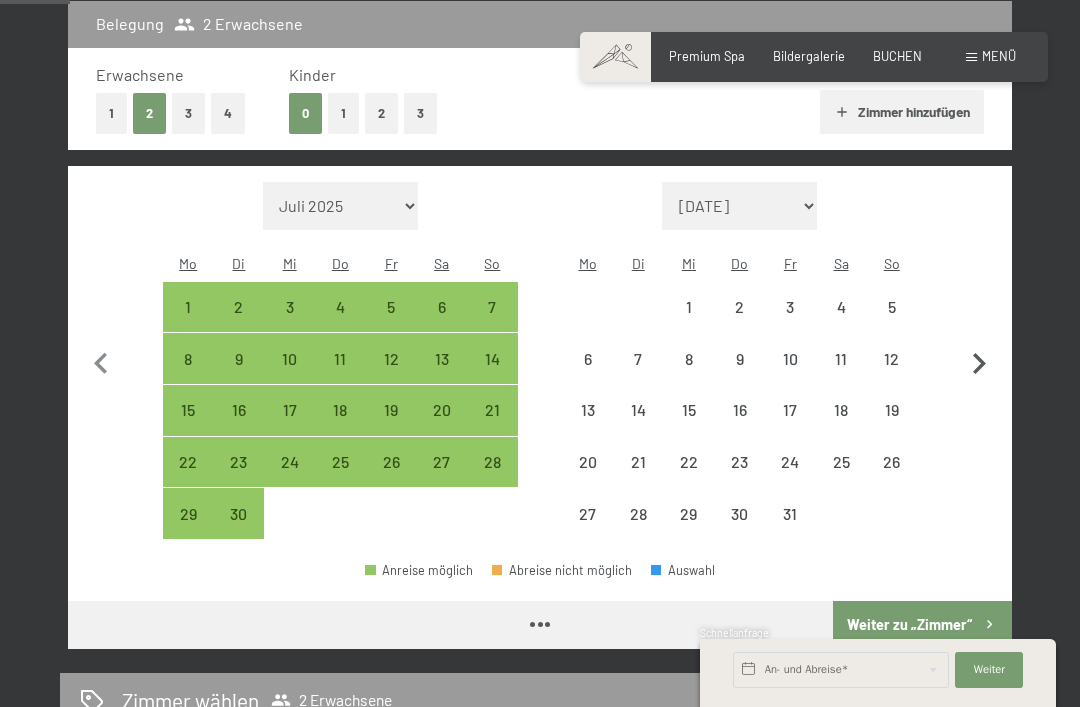 select on "2025-09-01" 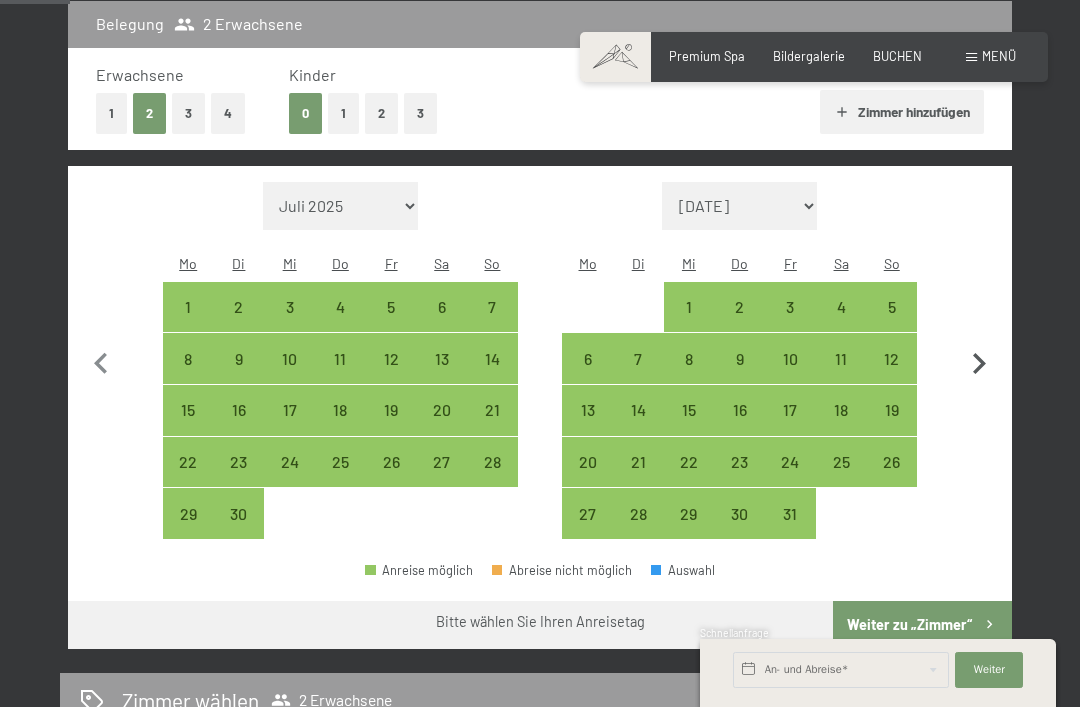 click 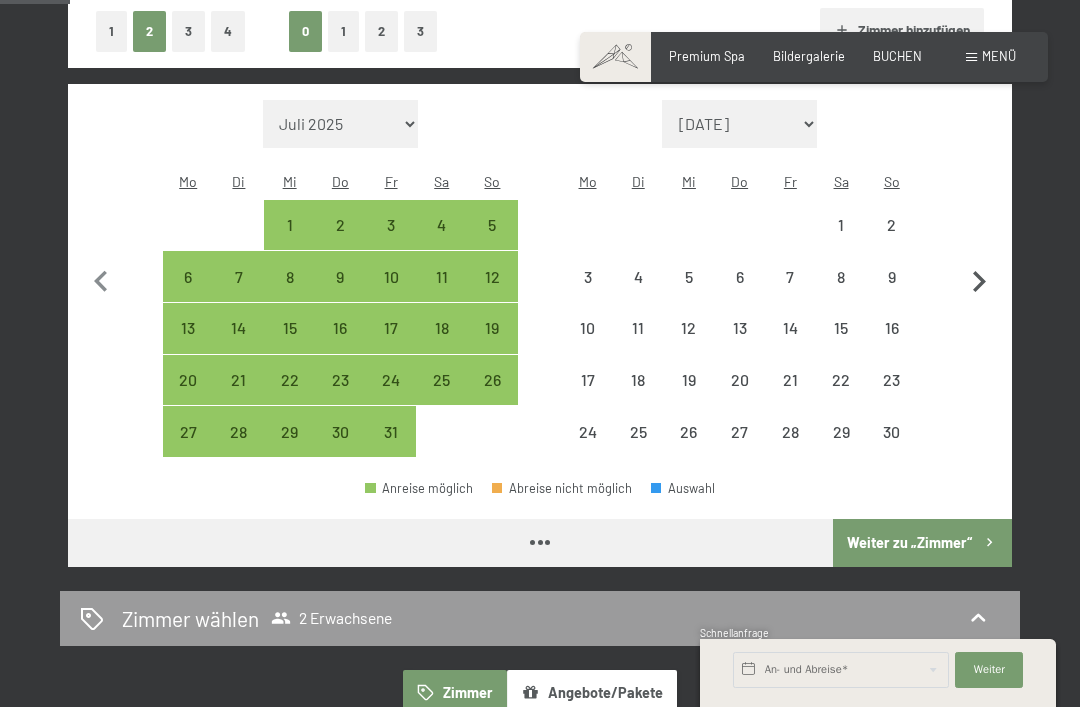 select on "2025-10-01" 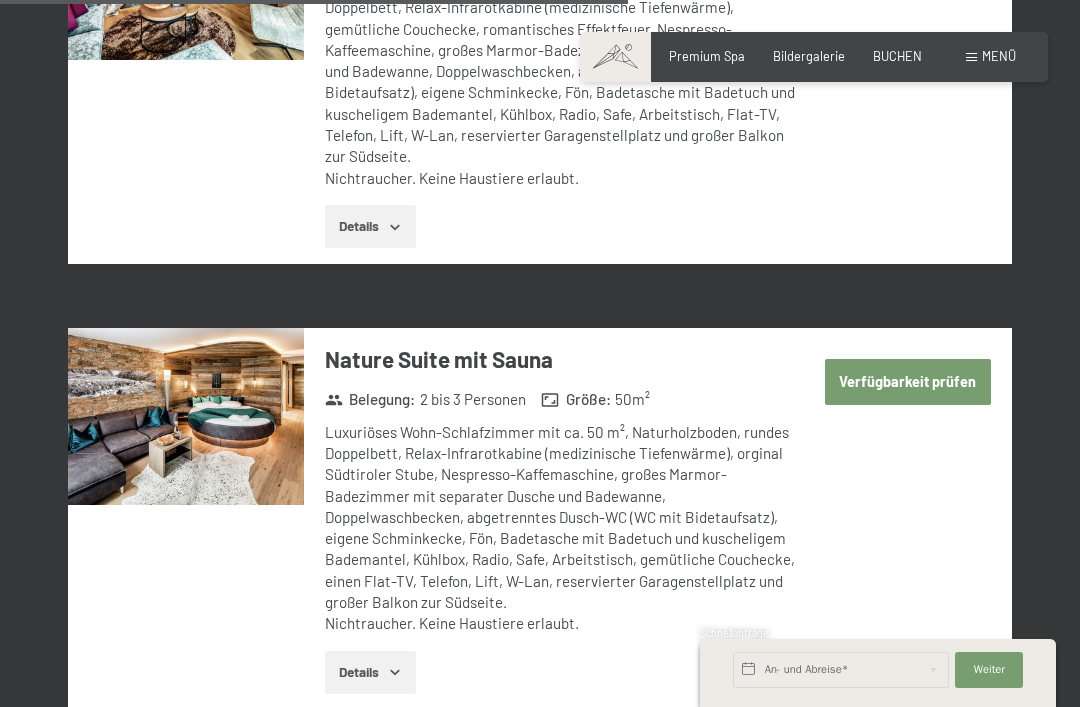 scroll, scrollTop: 4065, scrollLeft: 0, axis: vertical 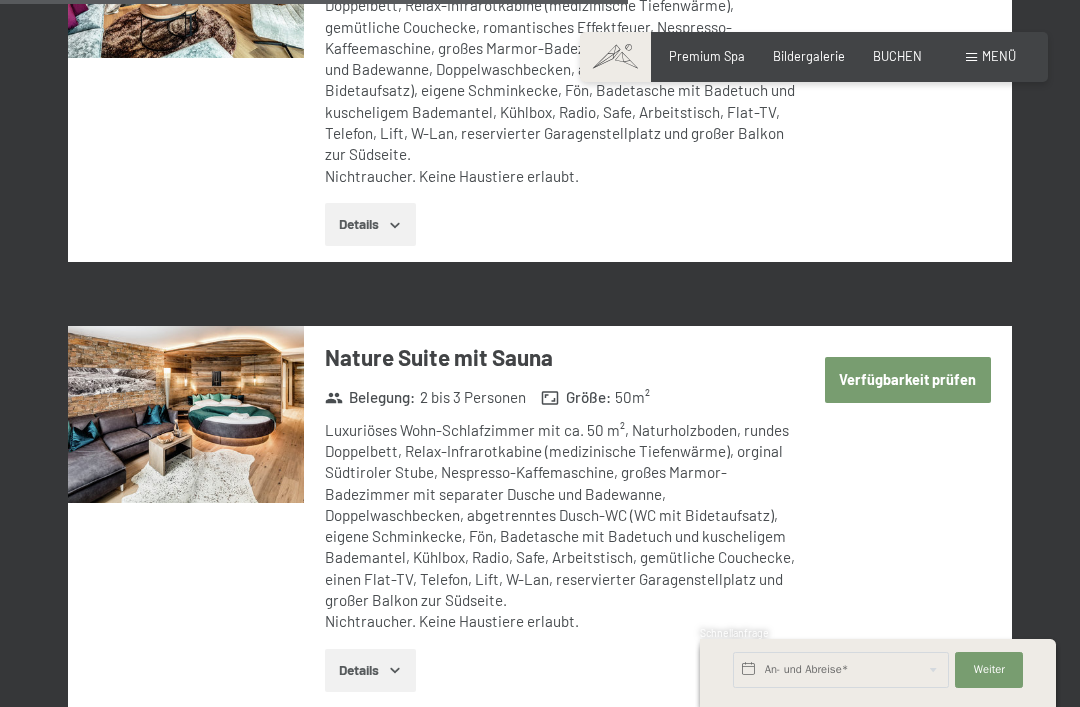 click at bounding box center (186, 414) 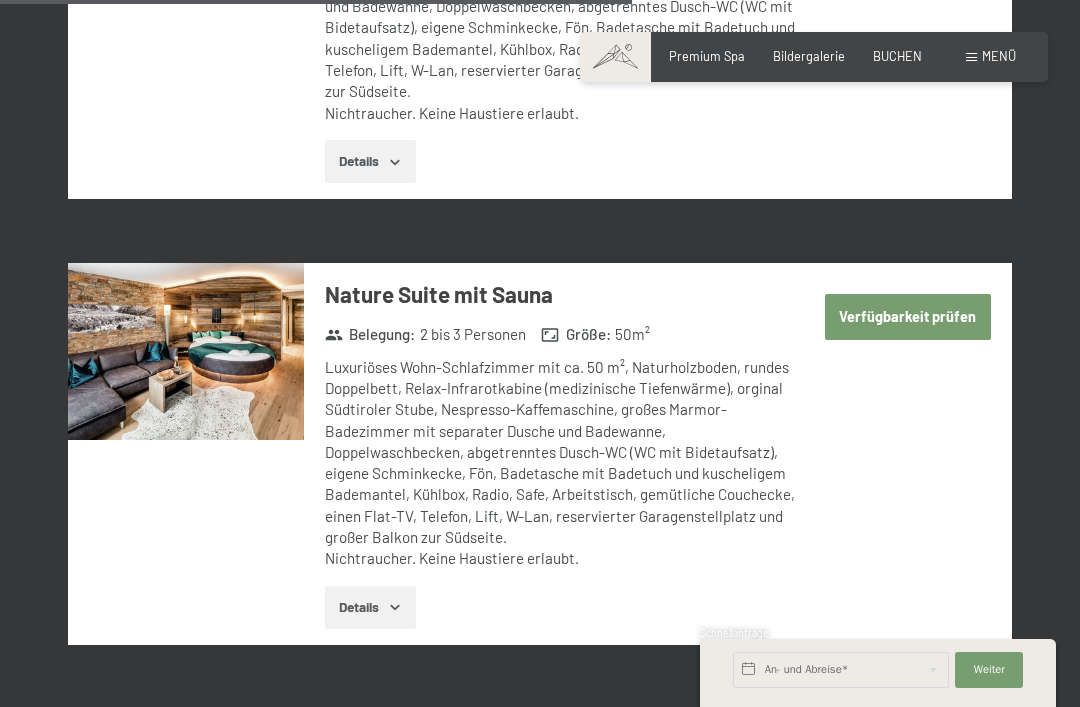 scroll, scrollTop: 4129, scrollLeft: 0, axis: vertical 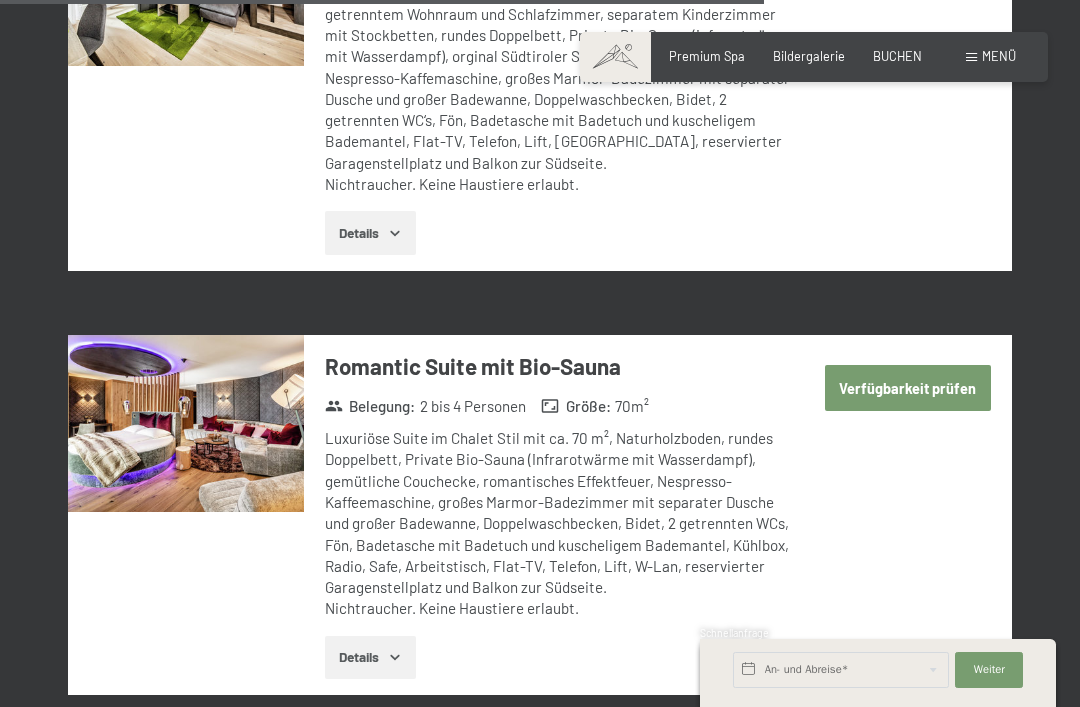 click at bounding box center [186, 423] 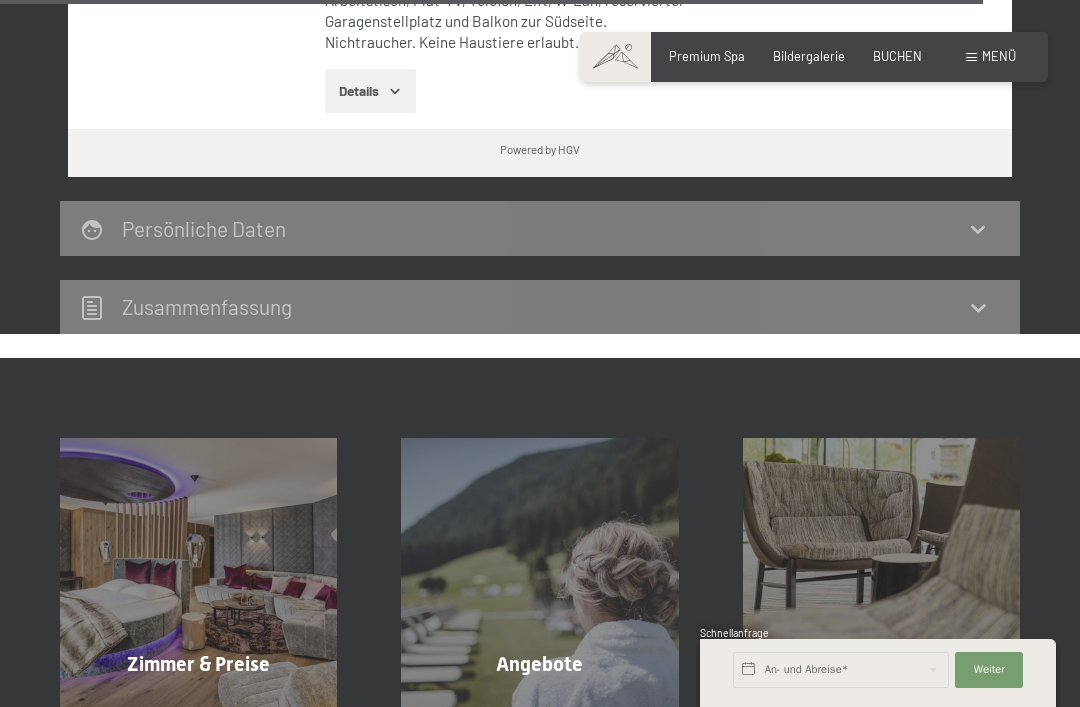 scroll, scrollTop: 6362, scrollLeft: 0, axis: vertical 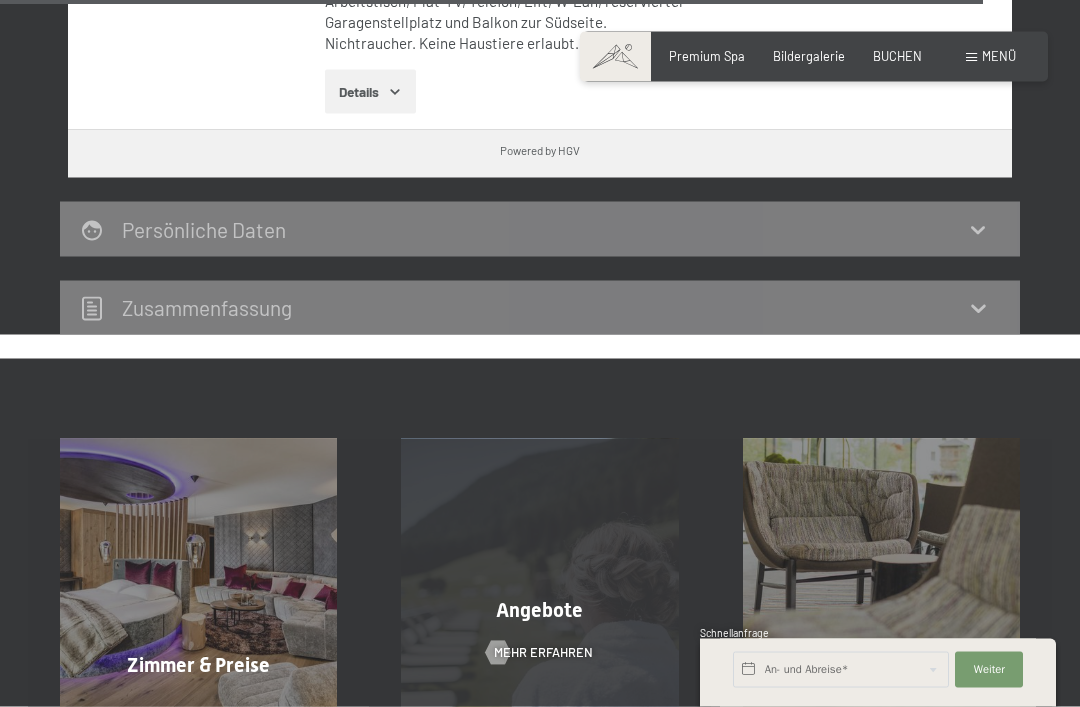 click on "Angebote           Mehr erfahren" at bounding box center (539, 577) 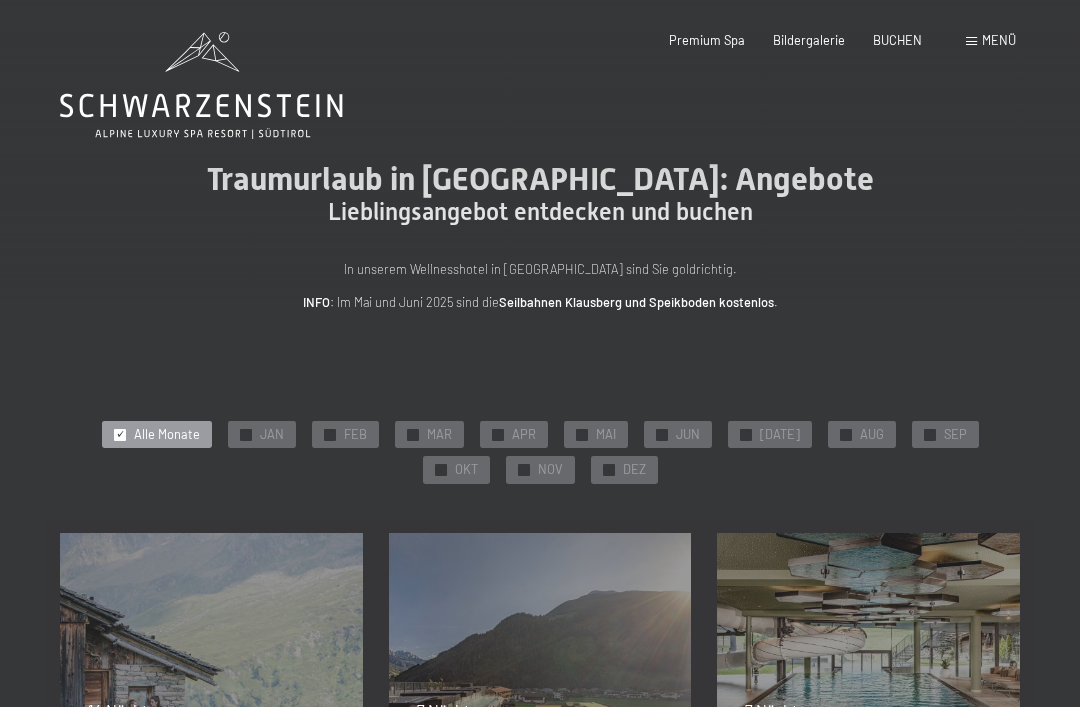 scroll, scrollTop: 0, scrollLeft: 0, axis: both 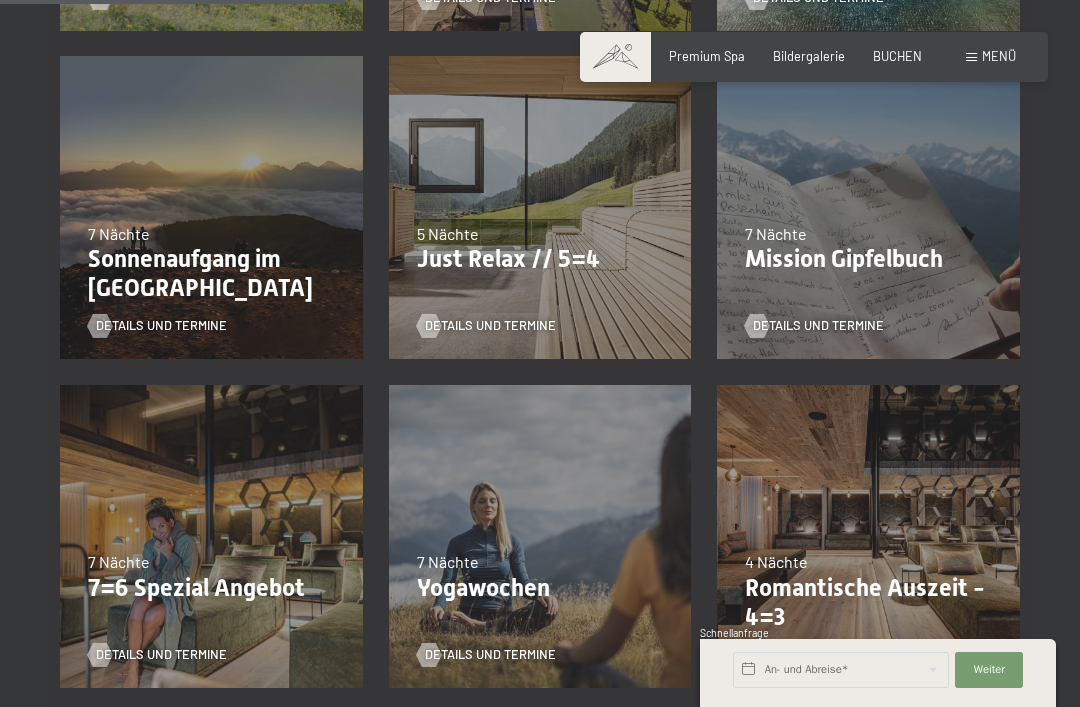 click on "09.11.–05.12.2025     08.12.–19.12.2025     11.01.–23.01.2026     08.03.–27.03.2026     29.03.–02.04.2026     06.04.–10.04.2026          4 Nächte         Romantische Auszeit - 4=3                 Details und Termine" at bounding box center [868, 536] 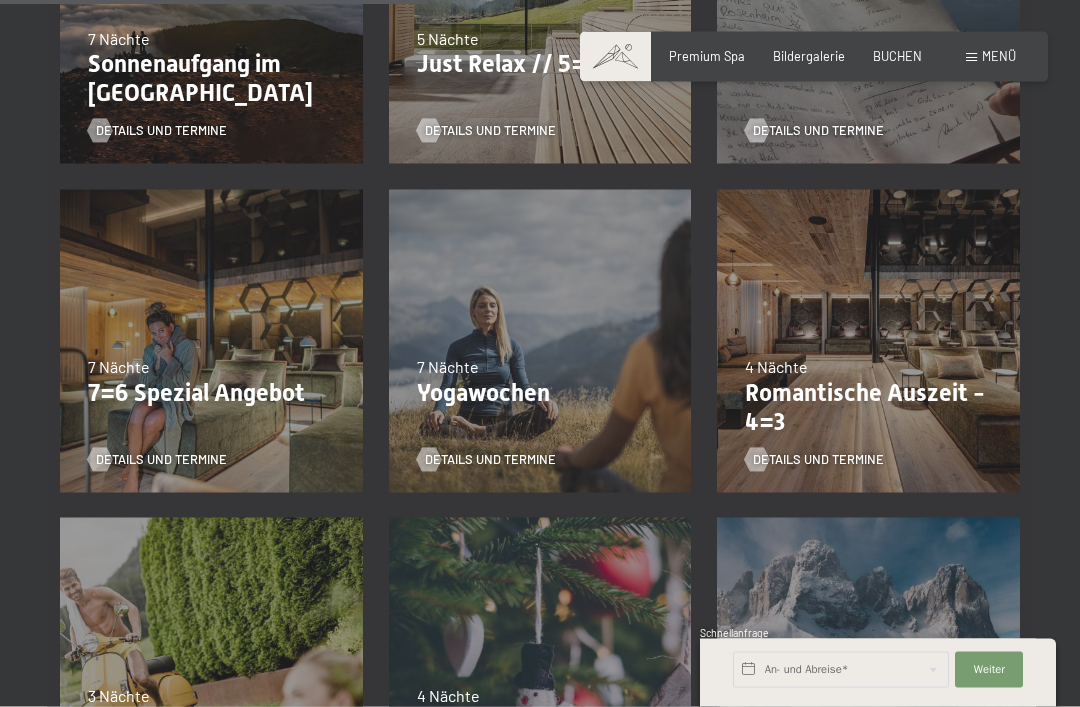 scroll, scrollTop: 1003, scrollLeft: 0, axis: vertical 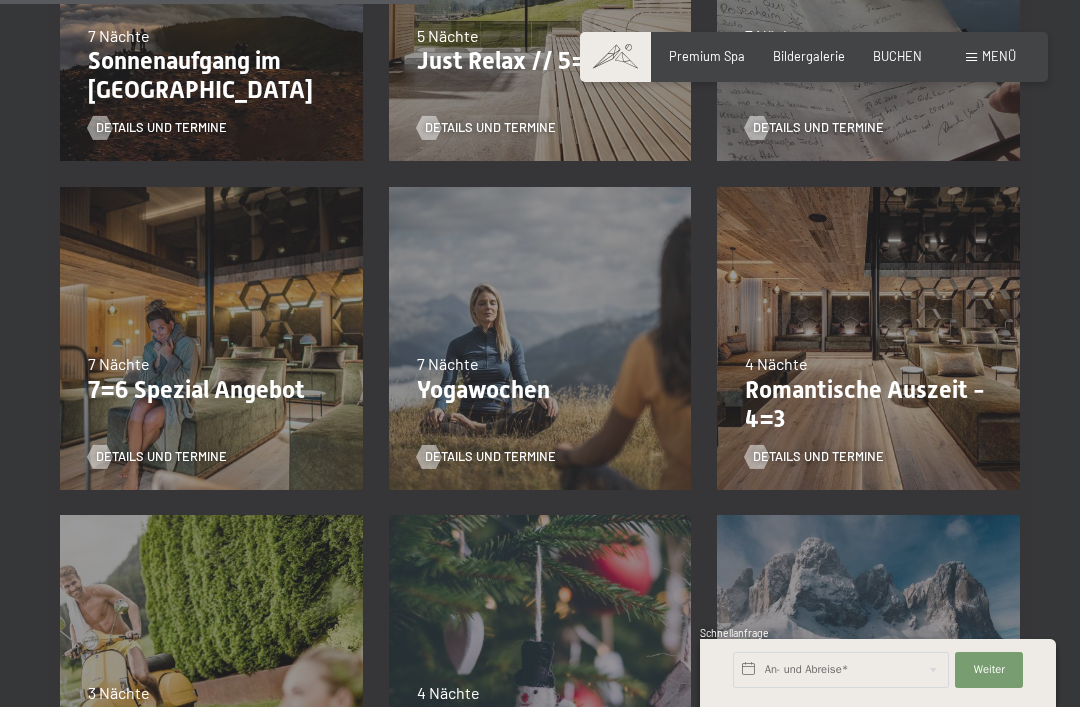 click on "Romantische Auszeit - 4=3" at bounding box center (868, 405) 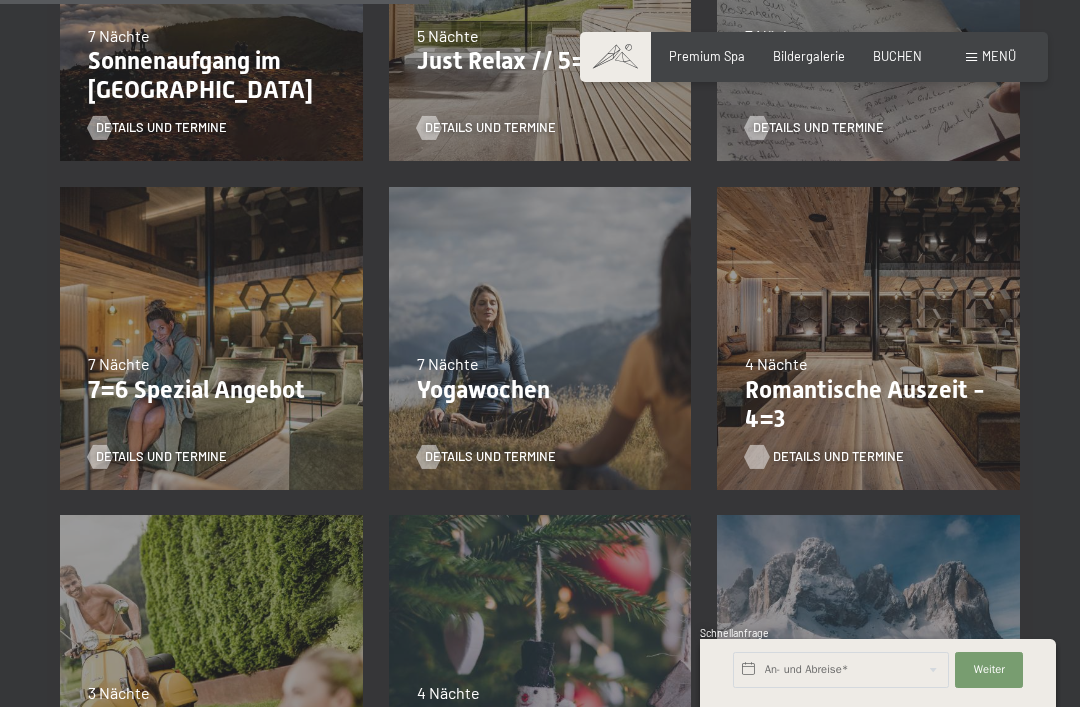 click on "Details und Termine" at bounding box center (838, 457) 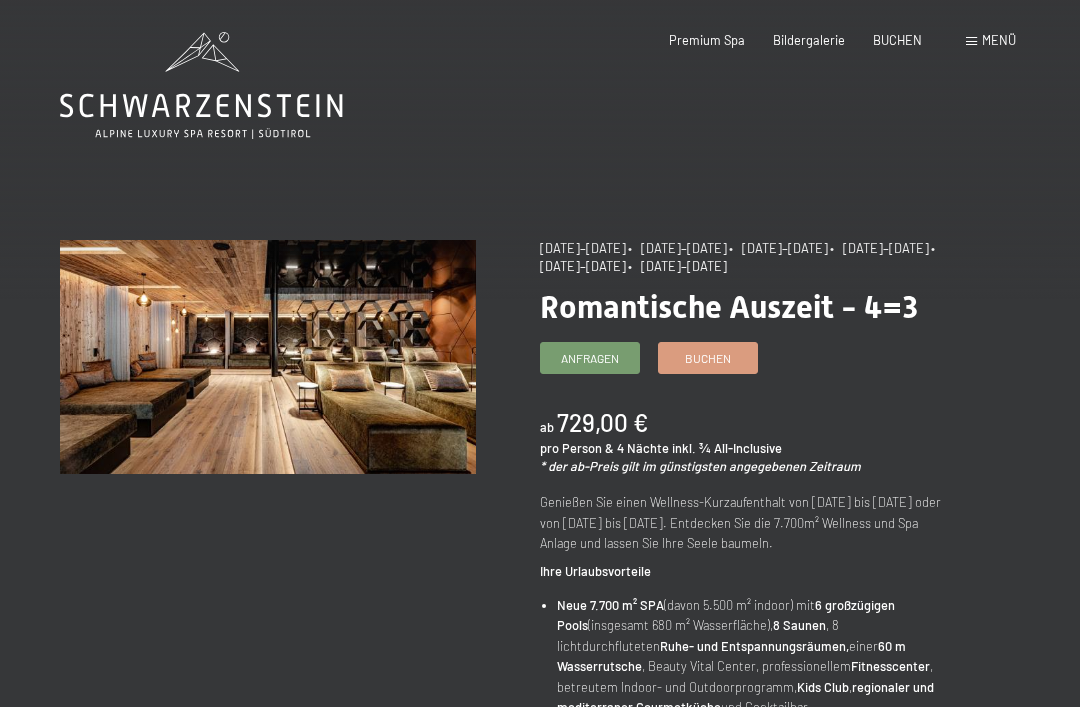 scroll, scrollTop: 0, scrollLeft: 0, axis: both 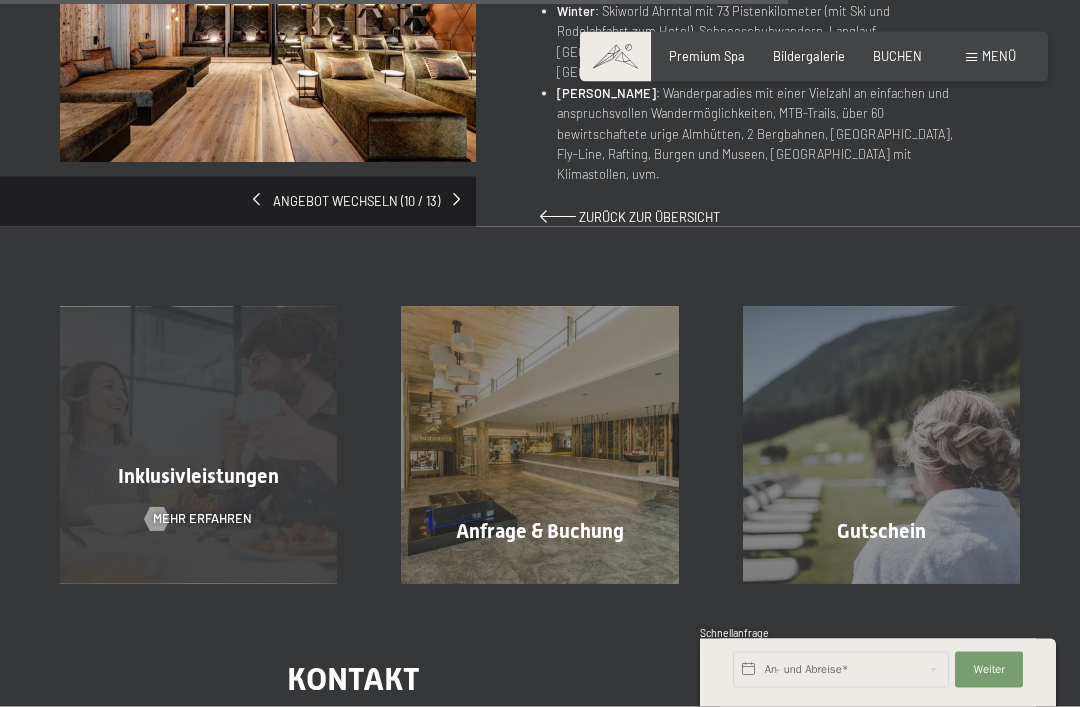 click on "Inklusivleistungen           Mehr erfahren" at bounding box center [198, 445] 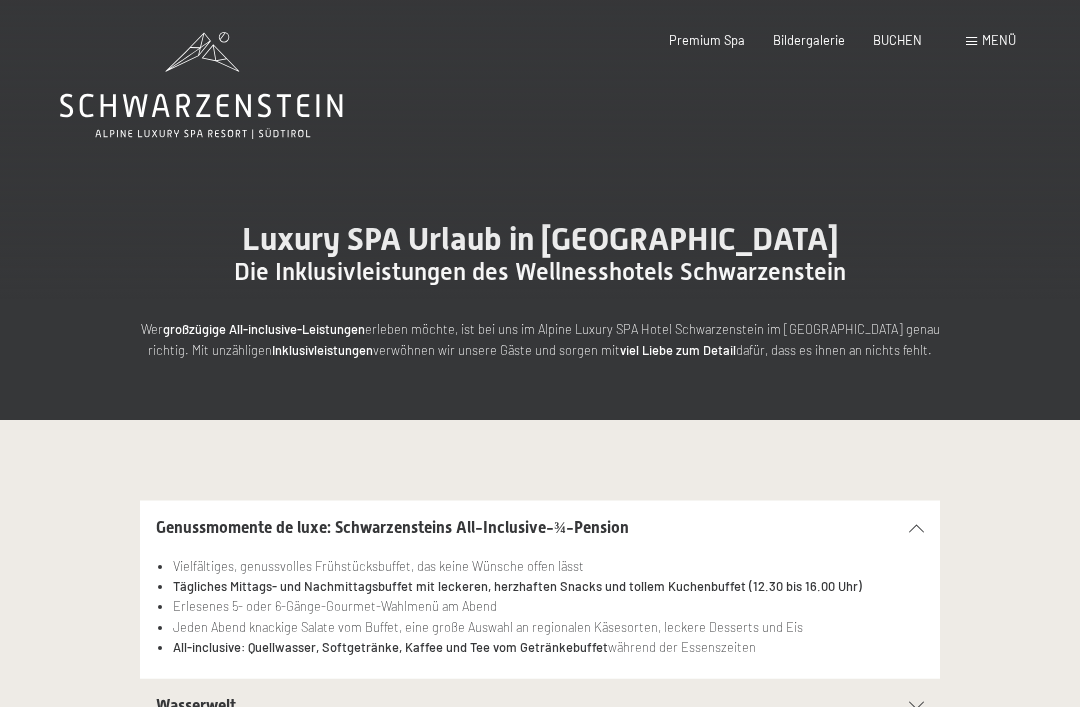 scroll, scrollTop: 0, scrollLeft: 0, axis: both 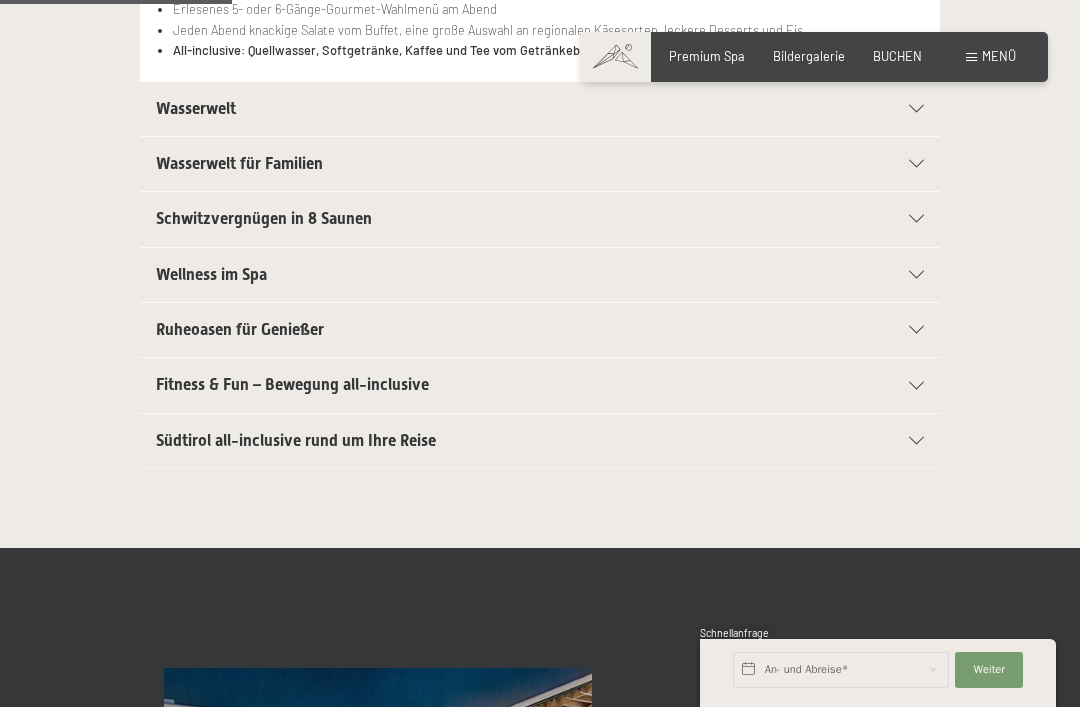 click at bounding box center (916, 330) 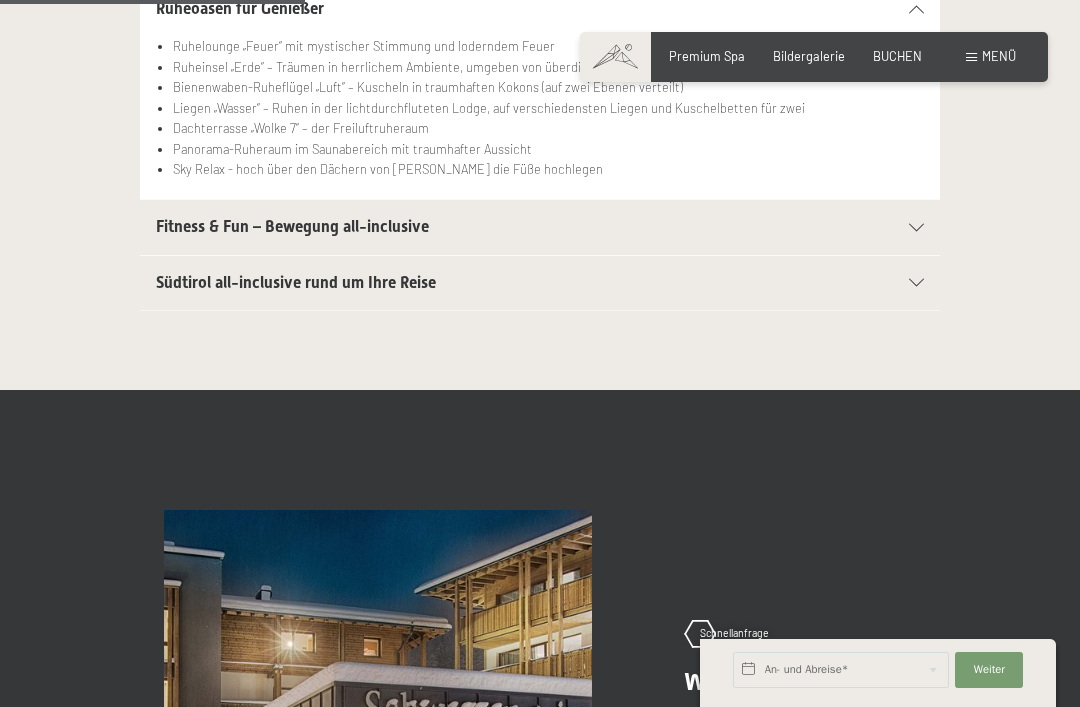 scroll, scrollTop: 798, scrollLeft: 0, axis: vertical 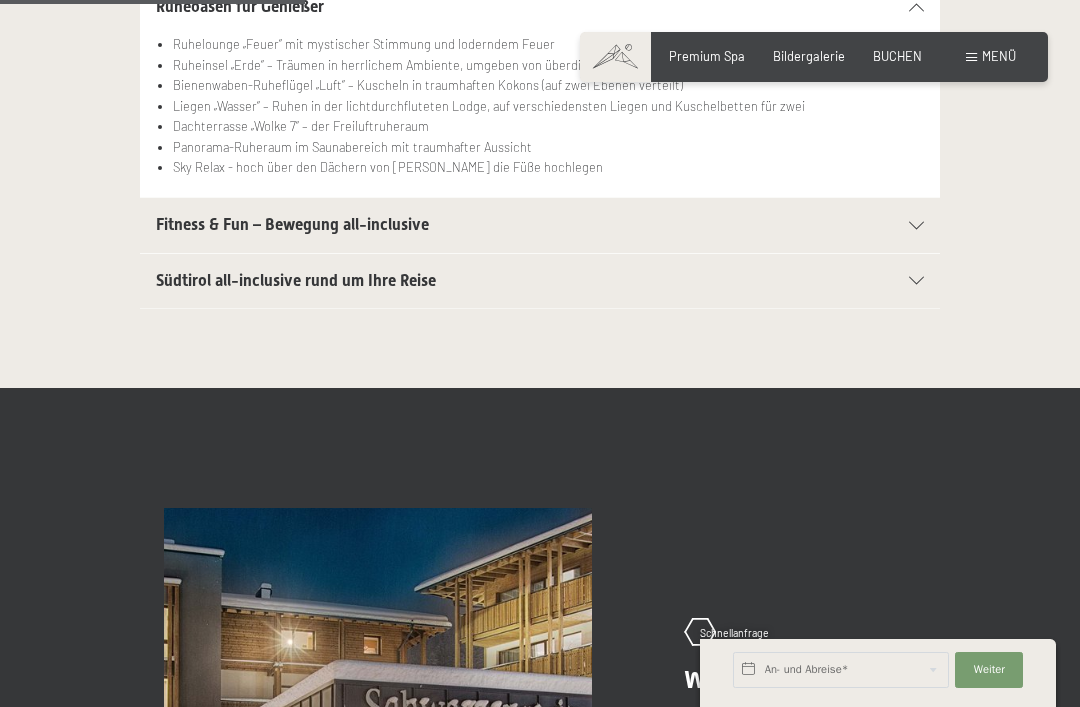 click at bounding box center [916, 281] 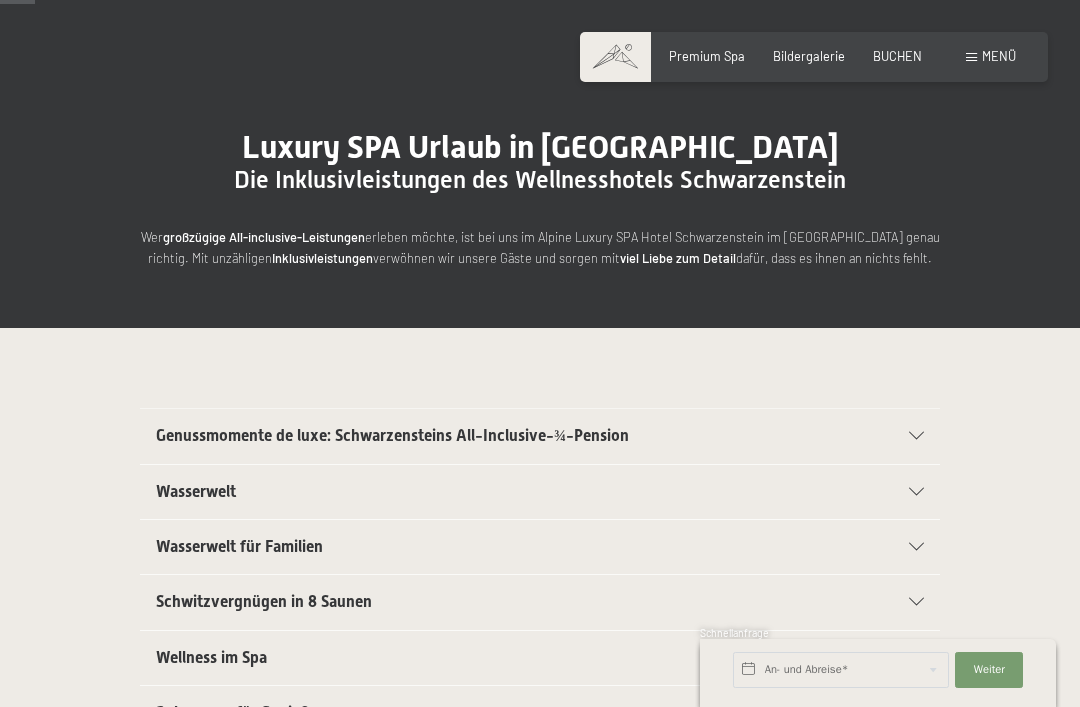 scroll, scrollTop: 0, scrollLeft: 0, axis: both 